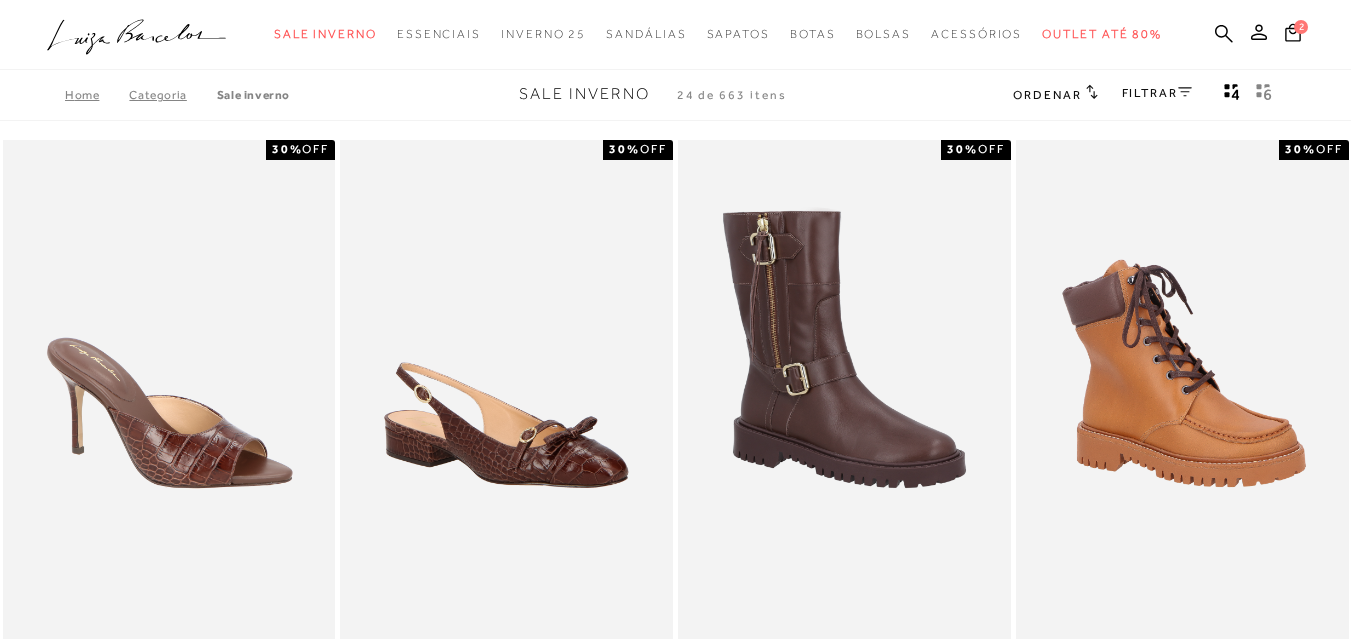 scroll, scrollTop: 700, scrollLeft: 0, axis: vertical 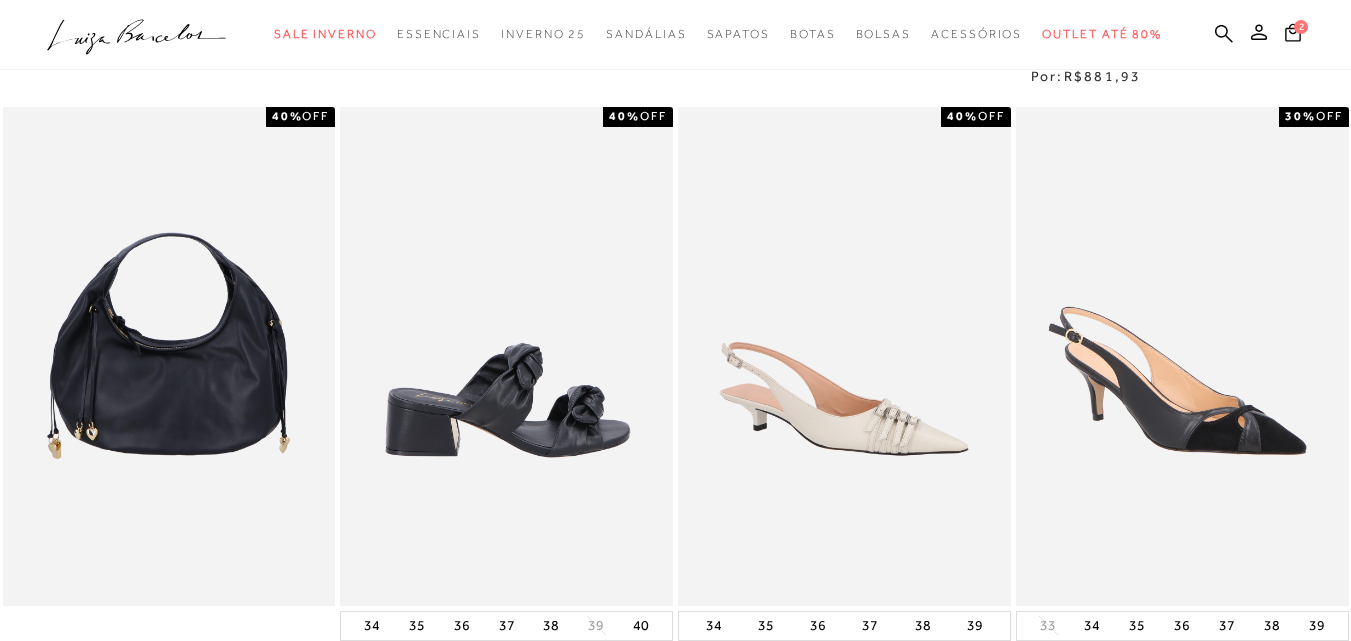 click at bounding box center (507, 356) 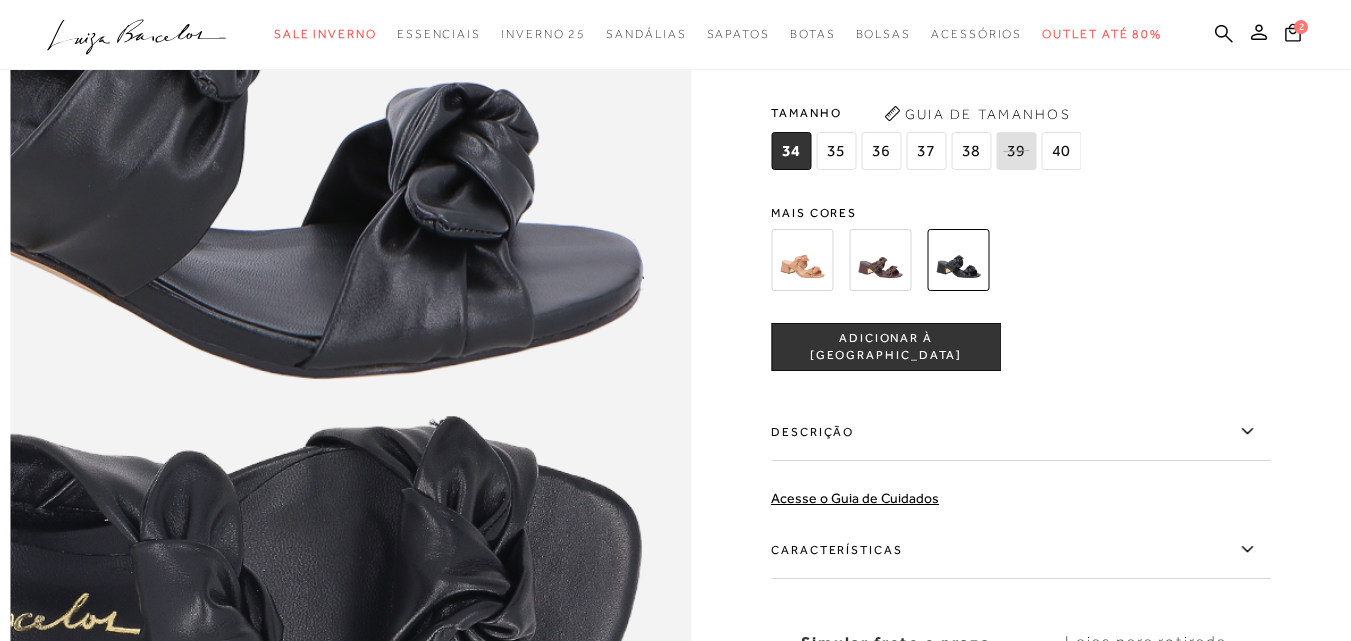 scroll, scrollTop: 1200, scrollLeft: 0, axis: vertical 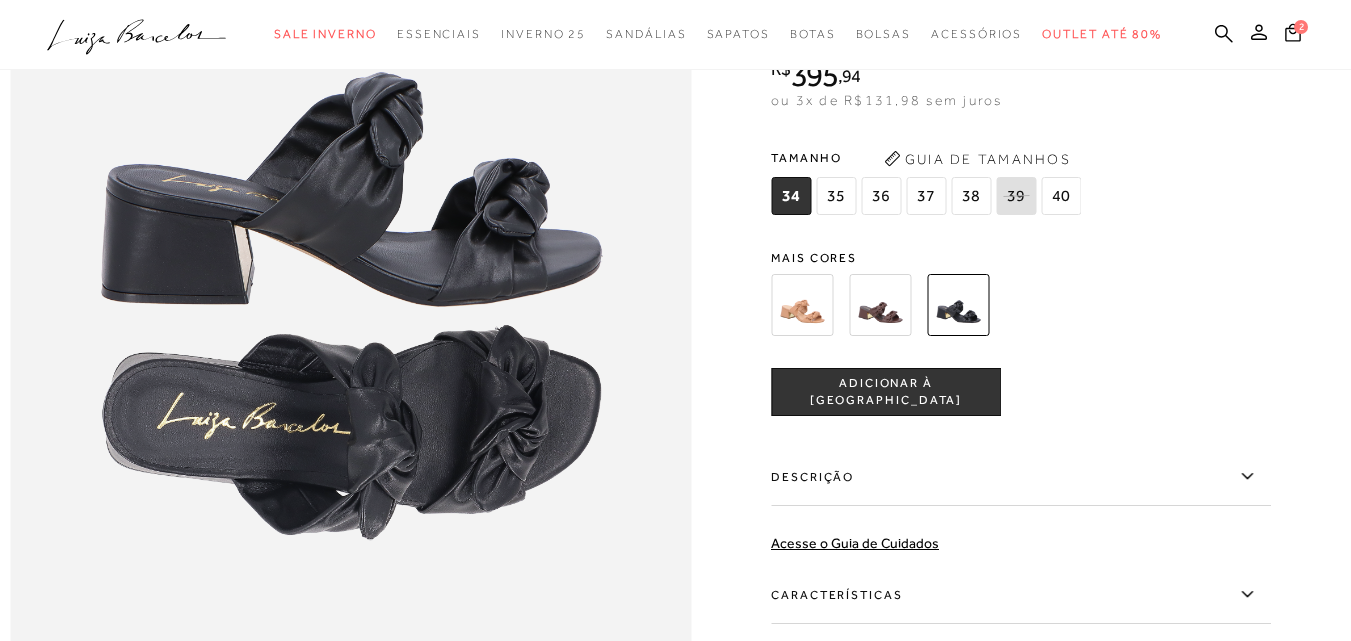 click on "37" at bounding box center [926, 196] 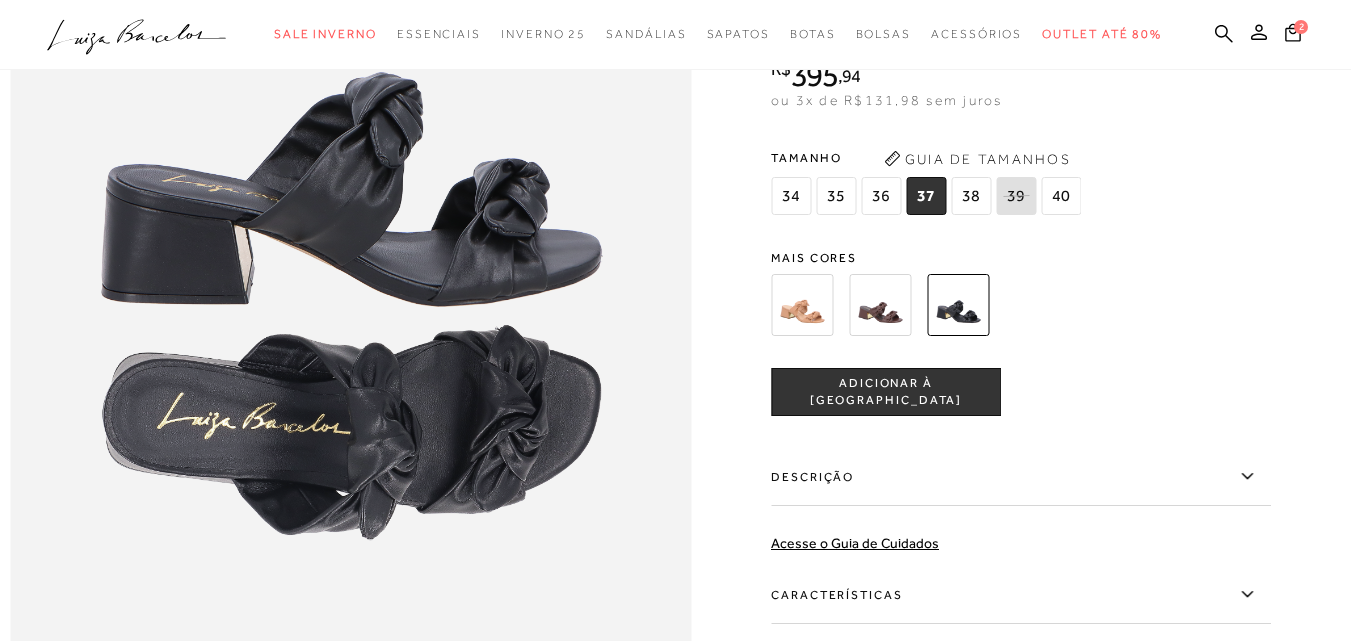 click on "ADICIONAR À [GEOGRAPHIC_DATA]" at bounding box center (886, 392) 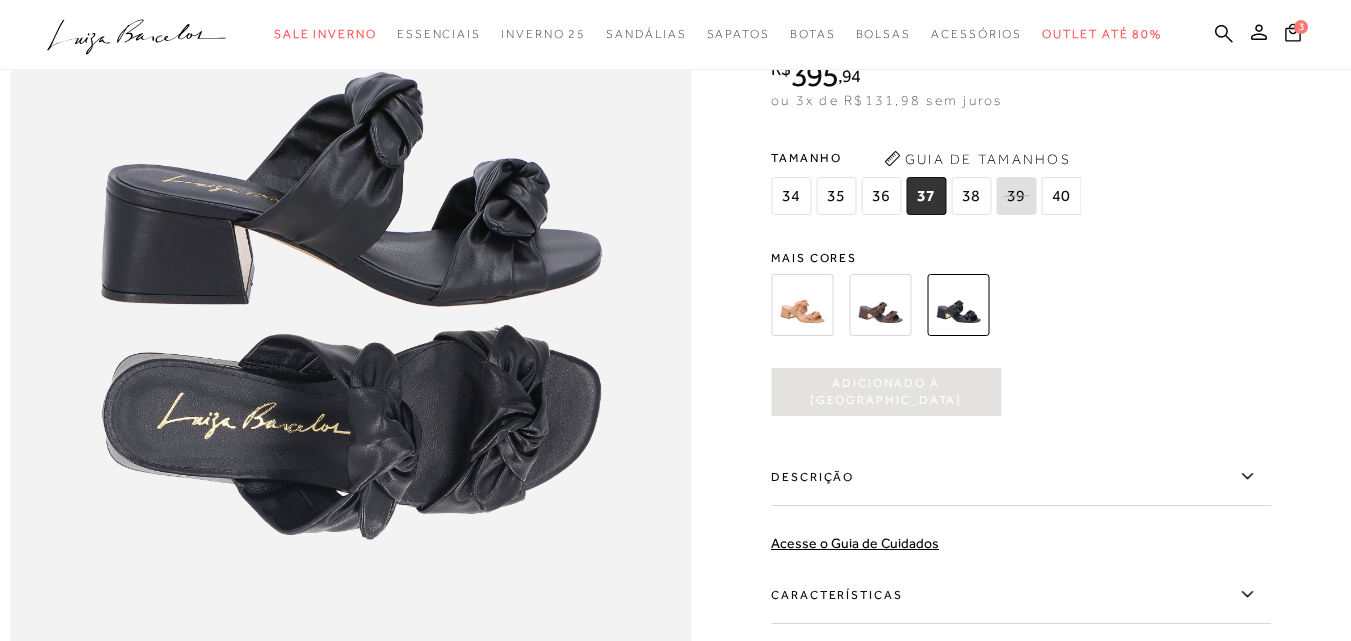 scroll, scrollTop: 0, scrollLeft: 0, axis: both 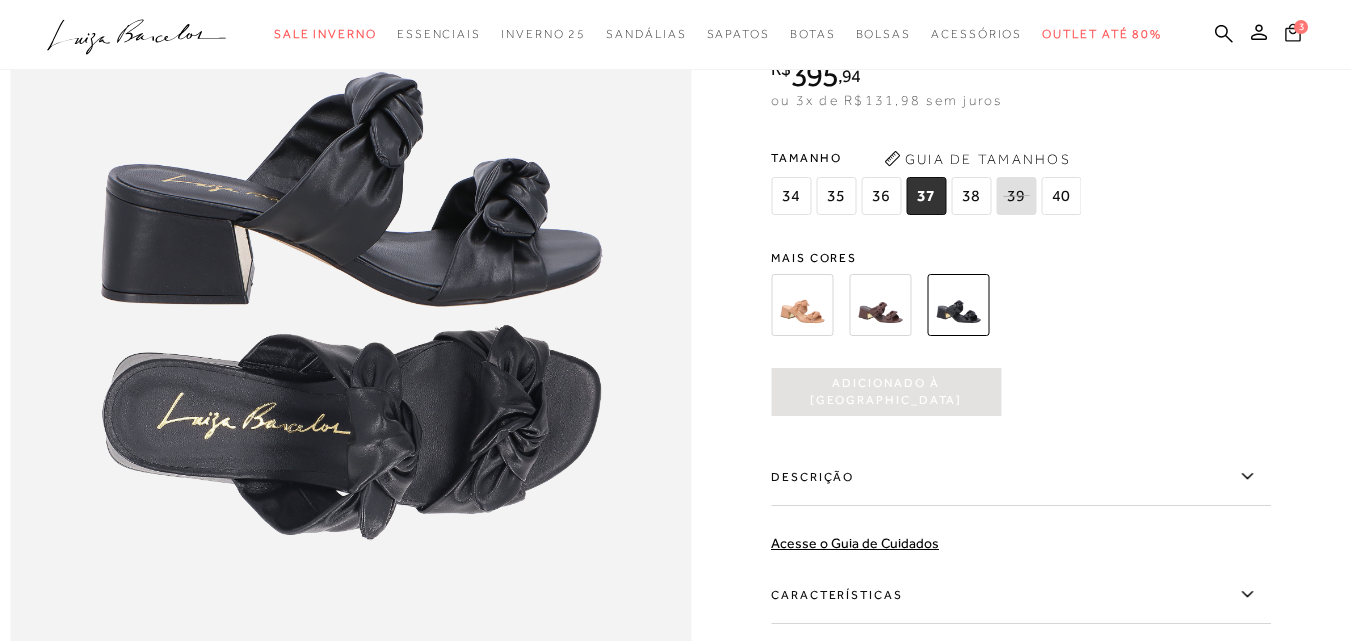 click on "3" at bounding box center [1301, 26] 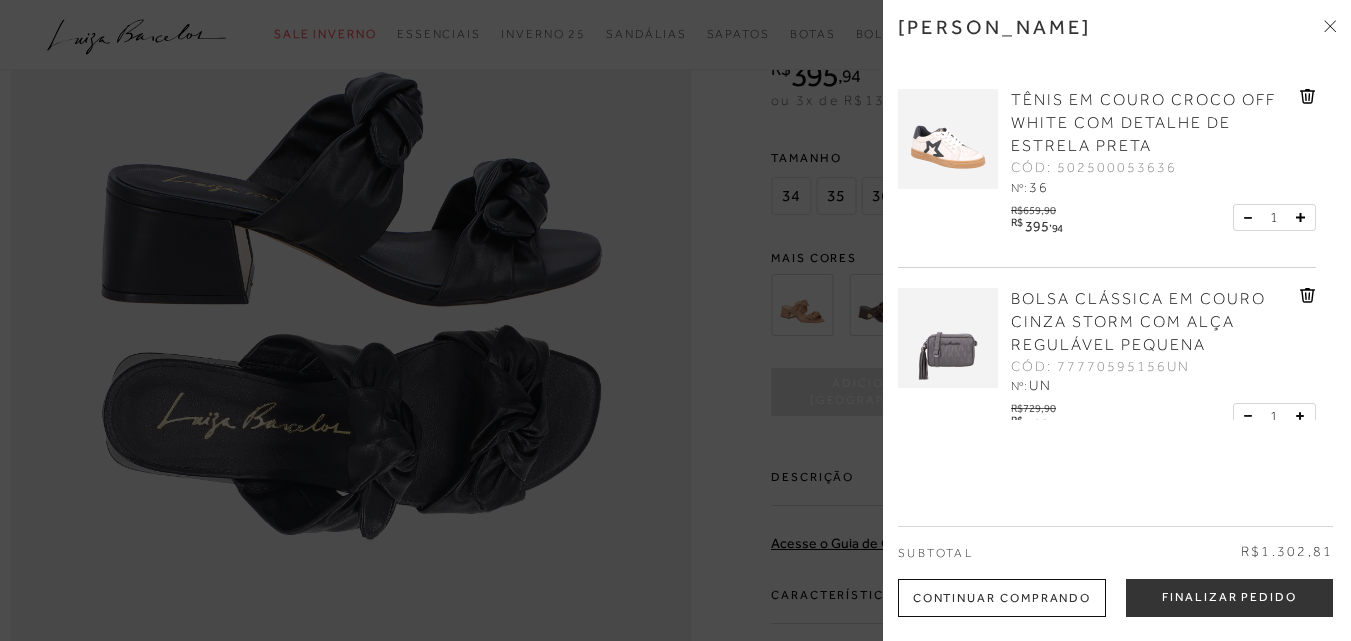 scroll, scrollTop: 100, scrollLeft: 0, axis: vertical 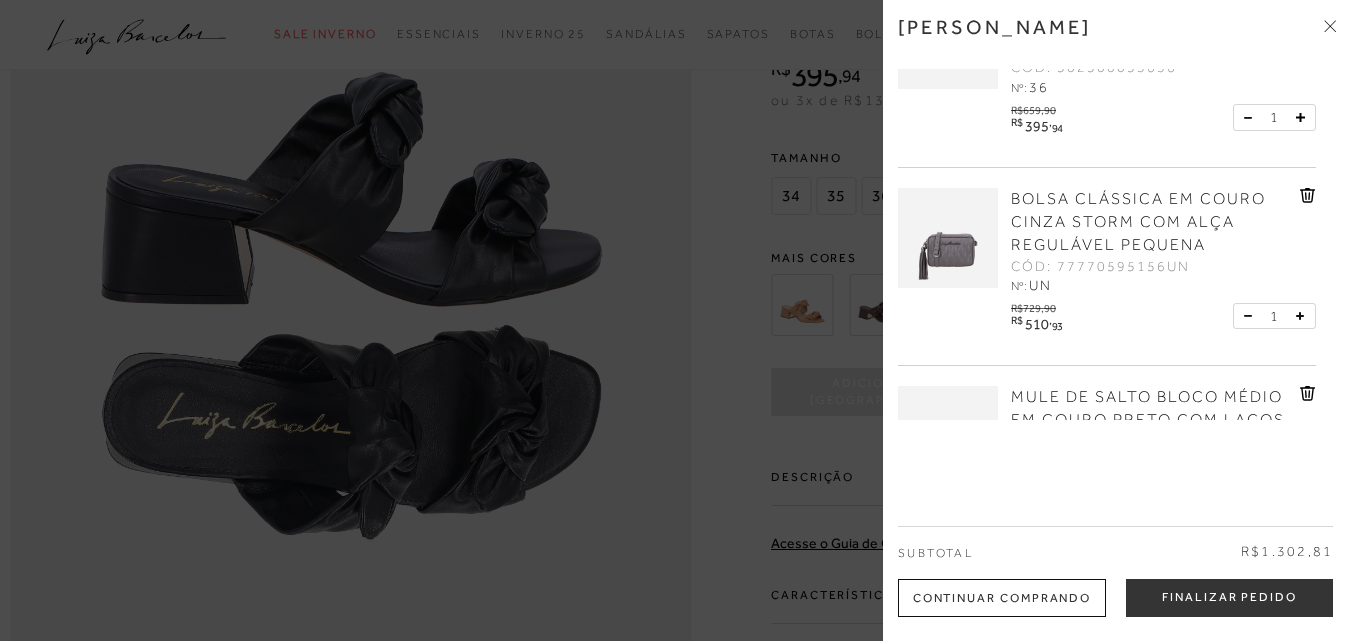 click 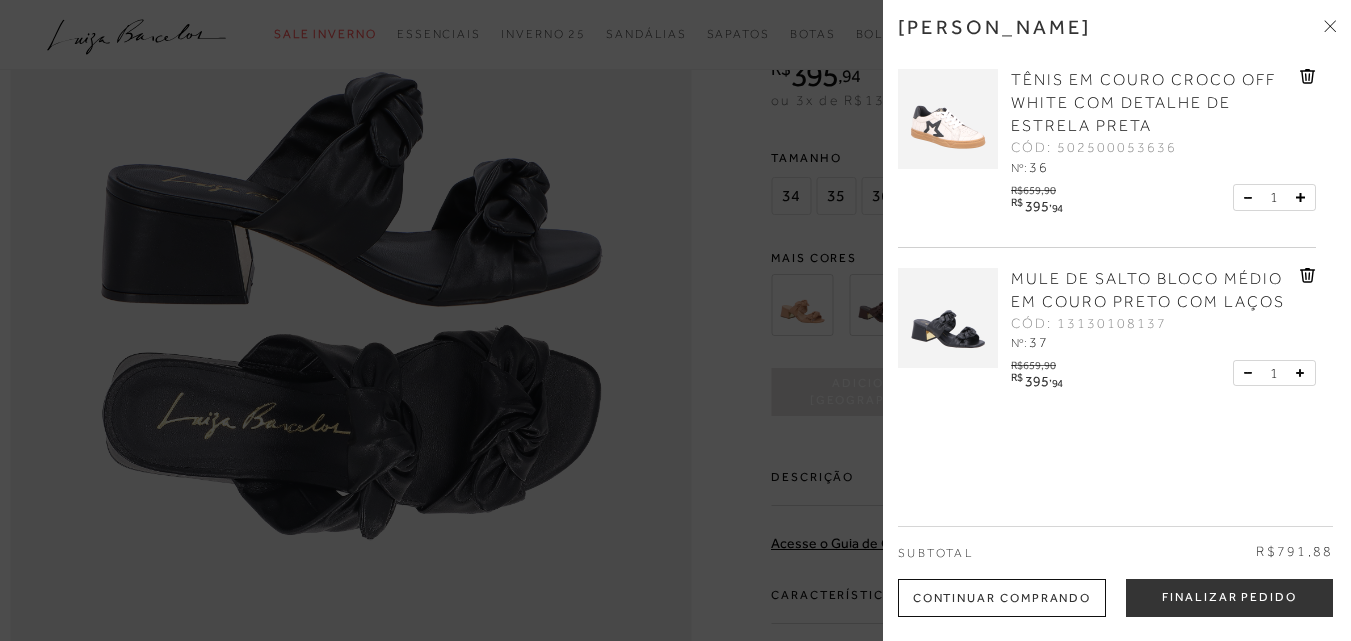 scroll, scrollTop: 22, scrollLeft: 0, axis: vertical 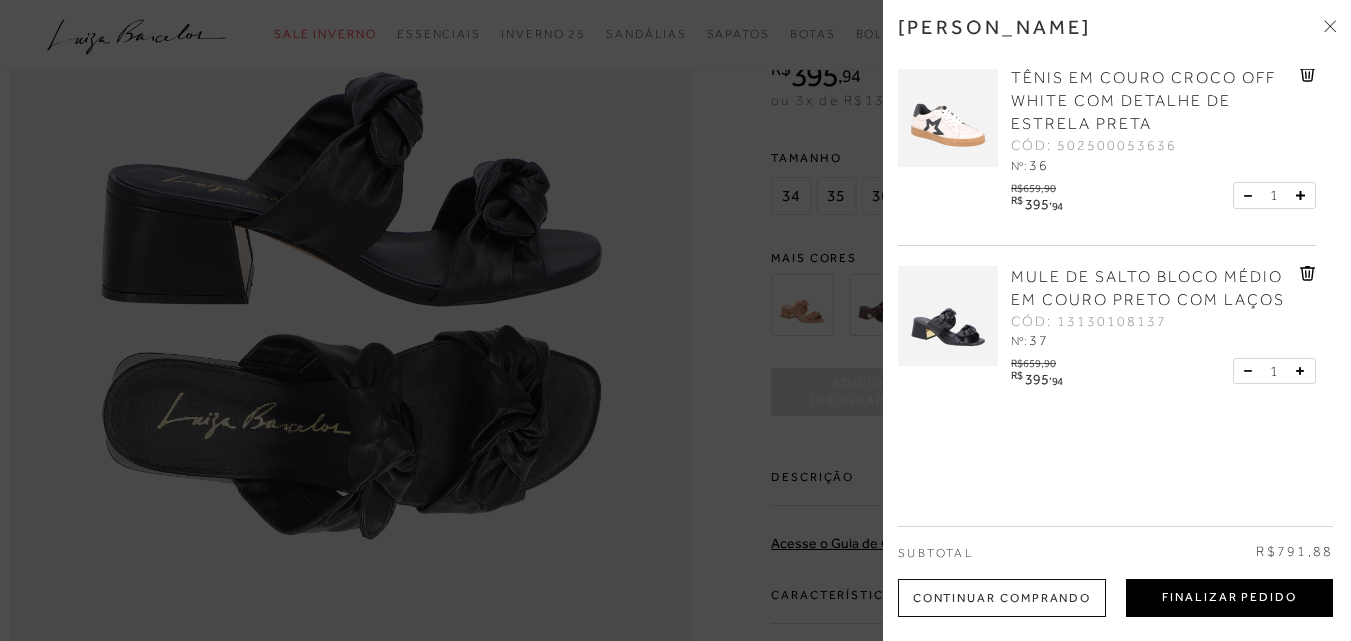 click on "Finalizar Pedido" at bounding box center (1229, 598) 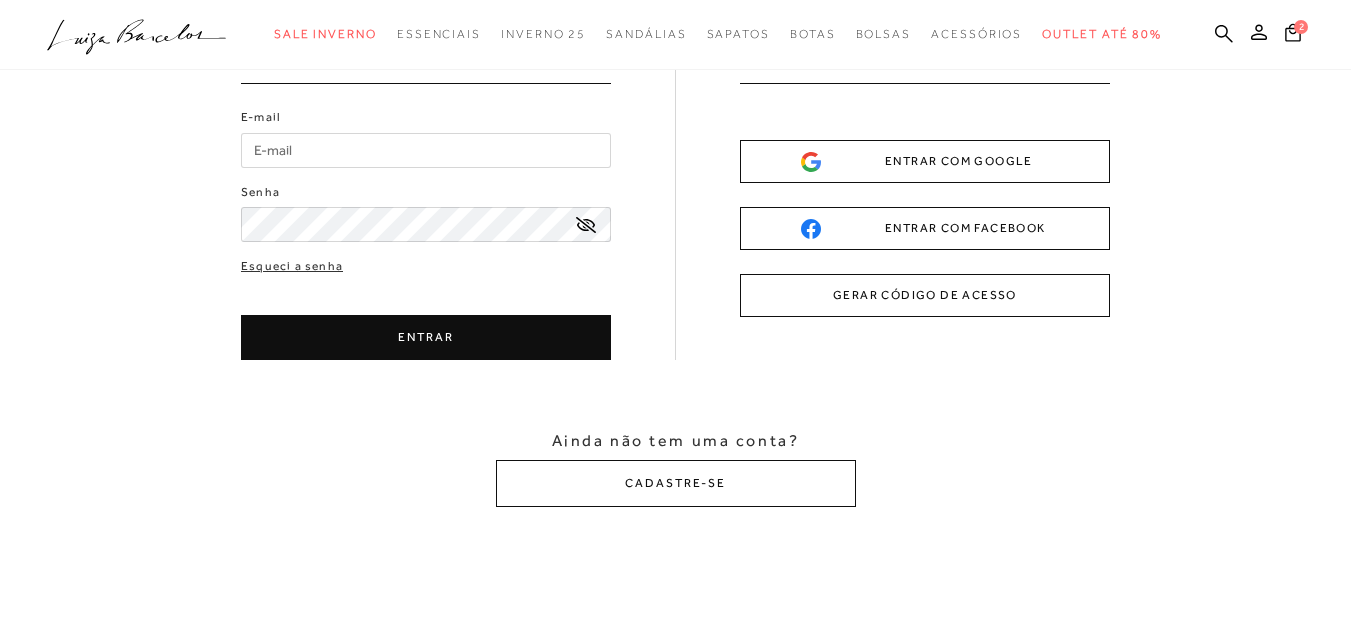 scroll, scrollTop: 0, scrollLeft: 0, axis: both 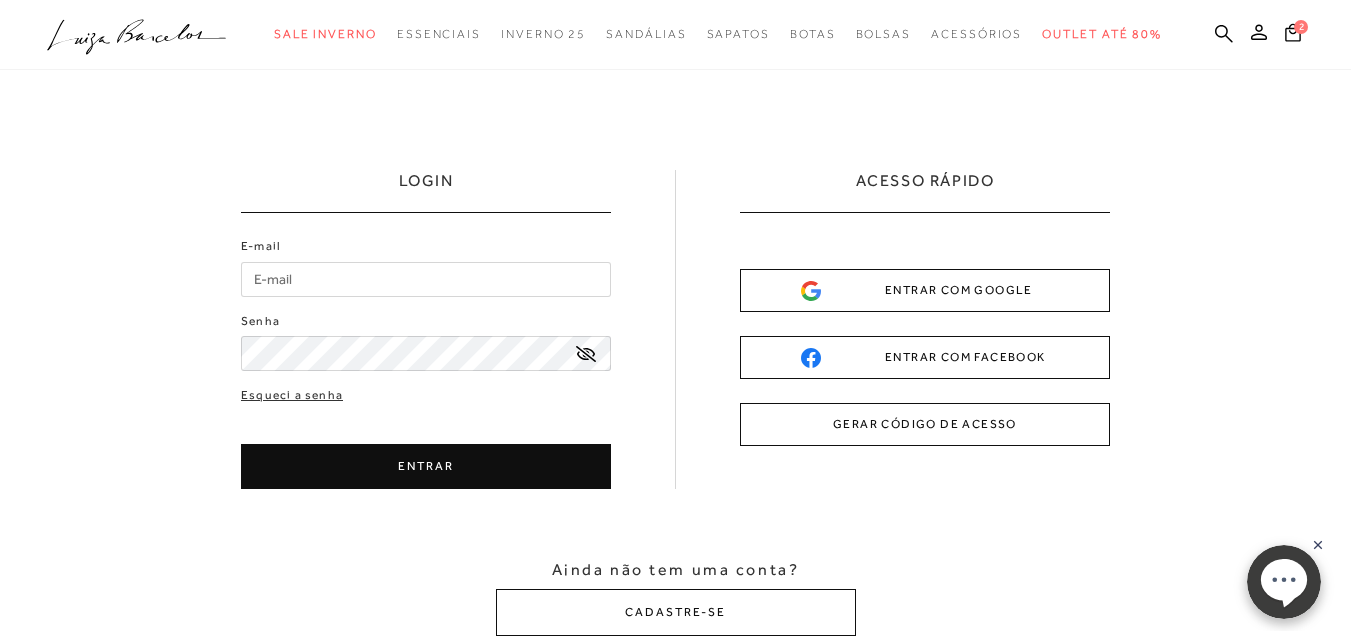 click on "E-mail" at bounding box center [426, 279] 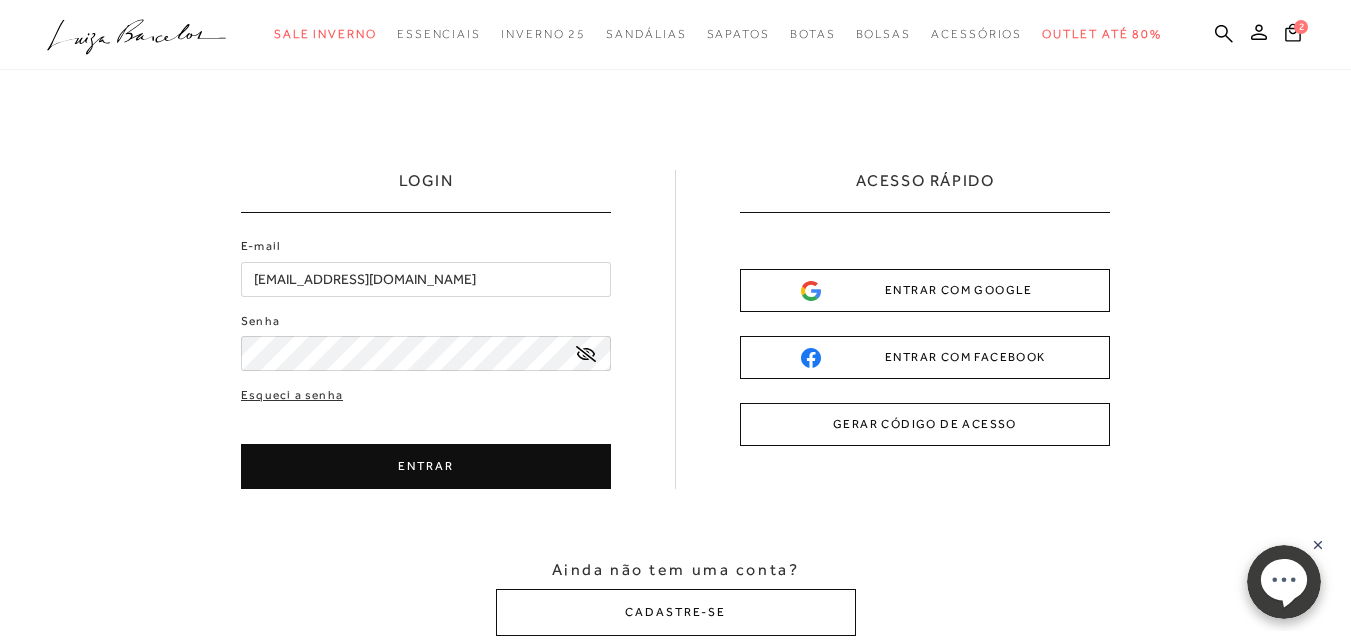 click 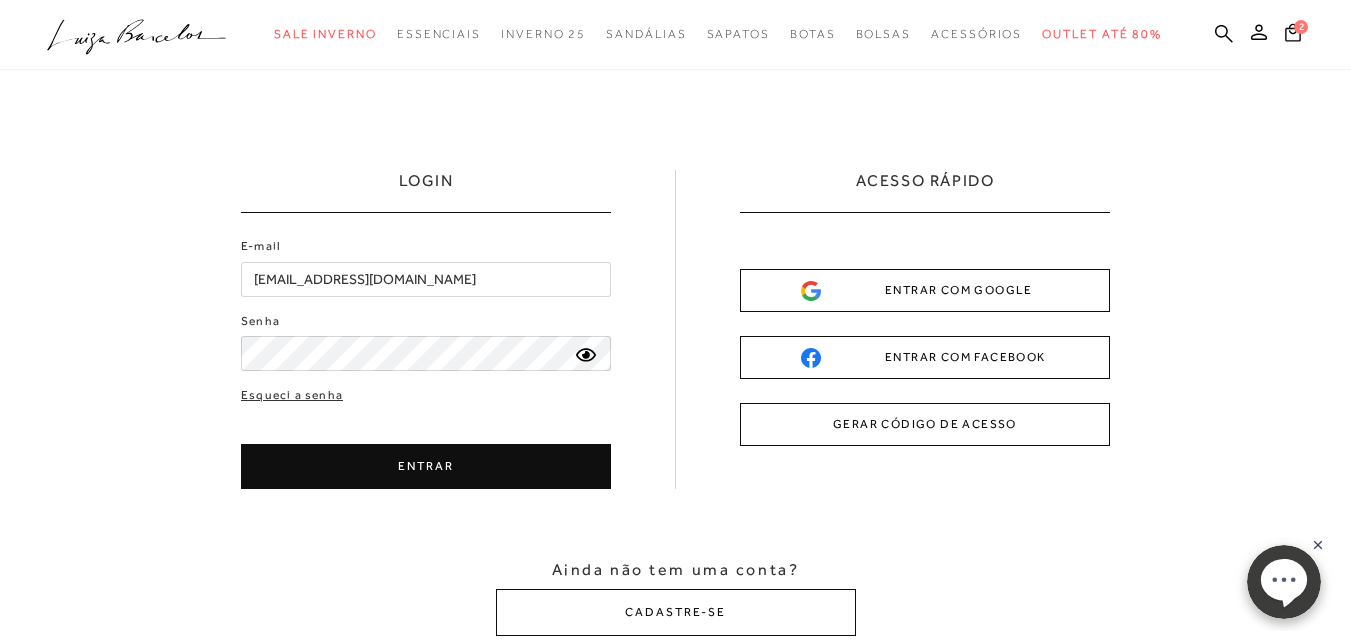 click on "ENTRAR" at bounding box center [426, 466] 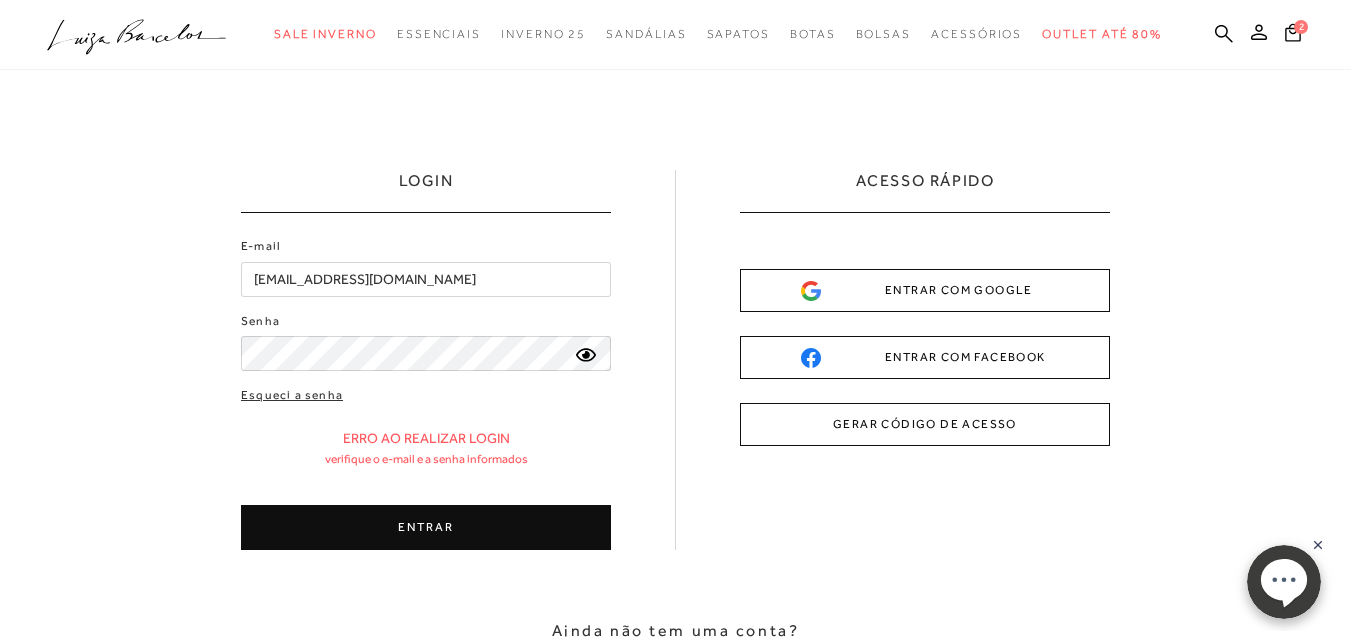 click on "ENTRAR" at bounding box center (426, 527) 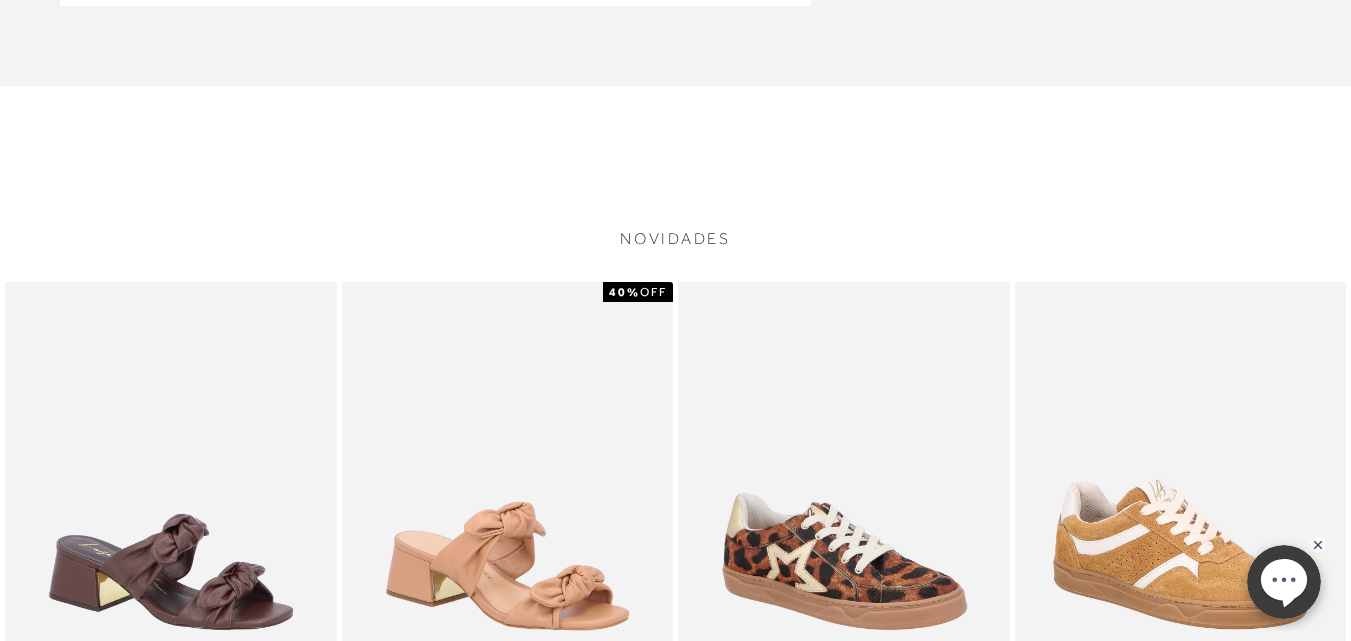 scroll, scrollTop: 900, scrollLeft: 0, axis: vertical 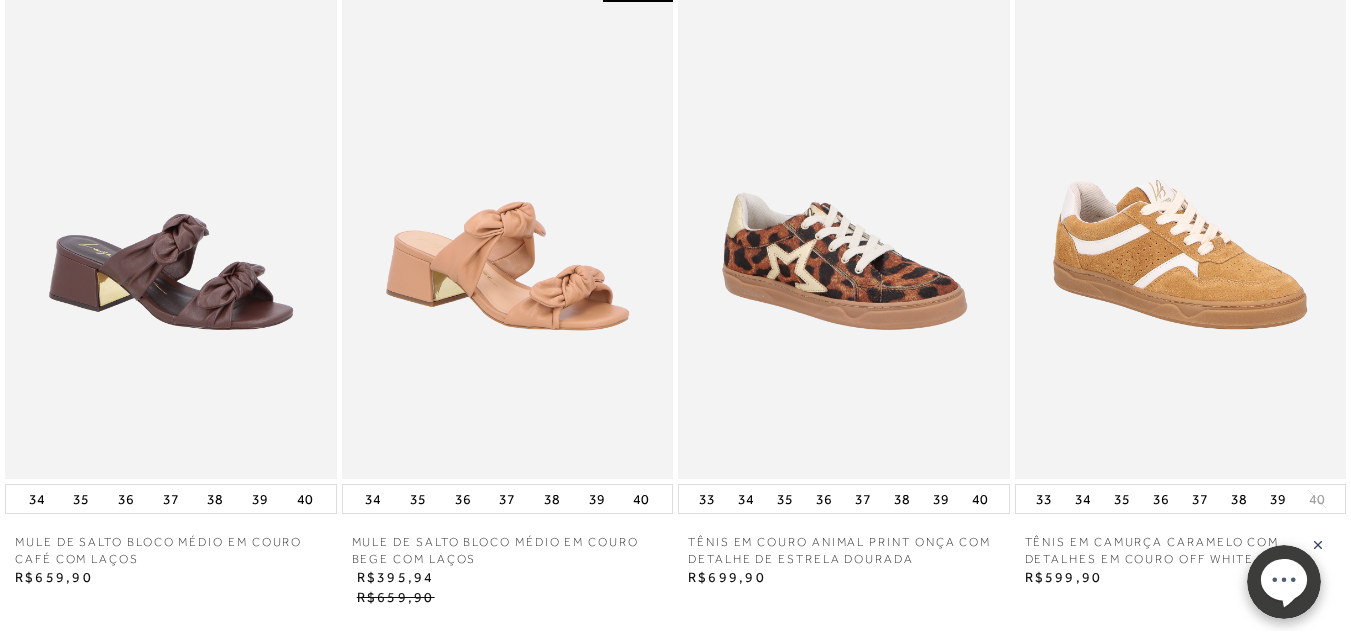 click at bounding box center [171, 230] 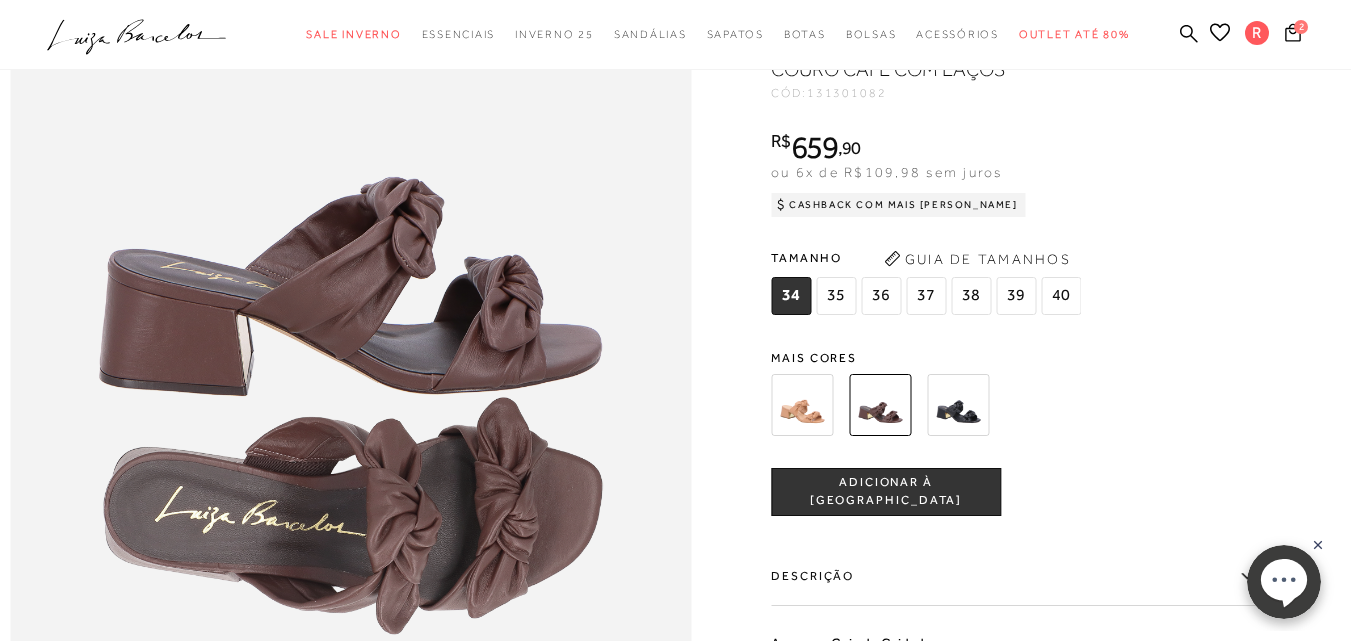 scroll, scrollTop: 1000, scrollLeft: 0, axis: vertical 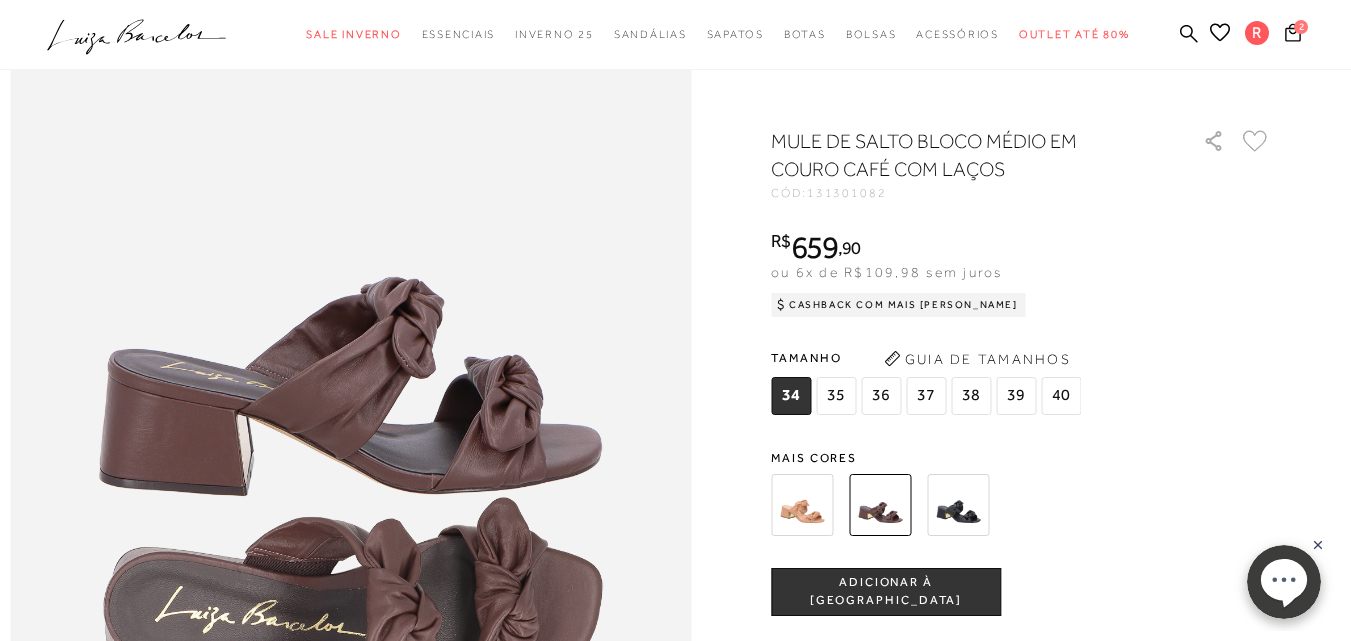click on "37" at bounding box center (926, 396) 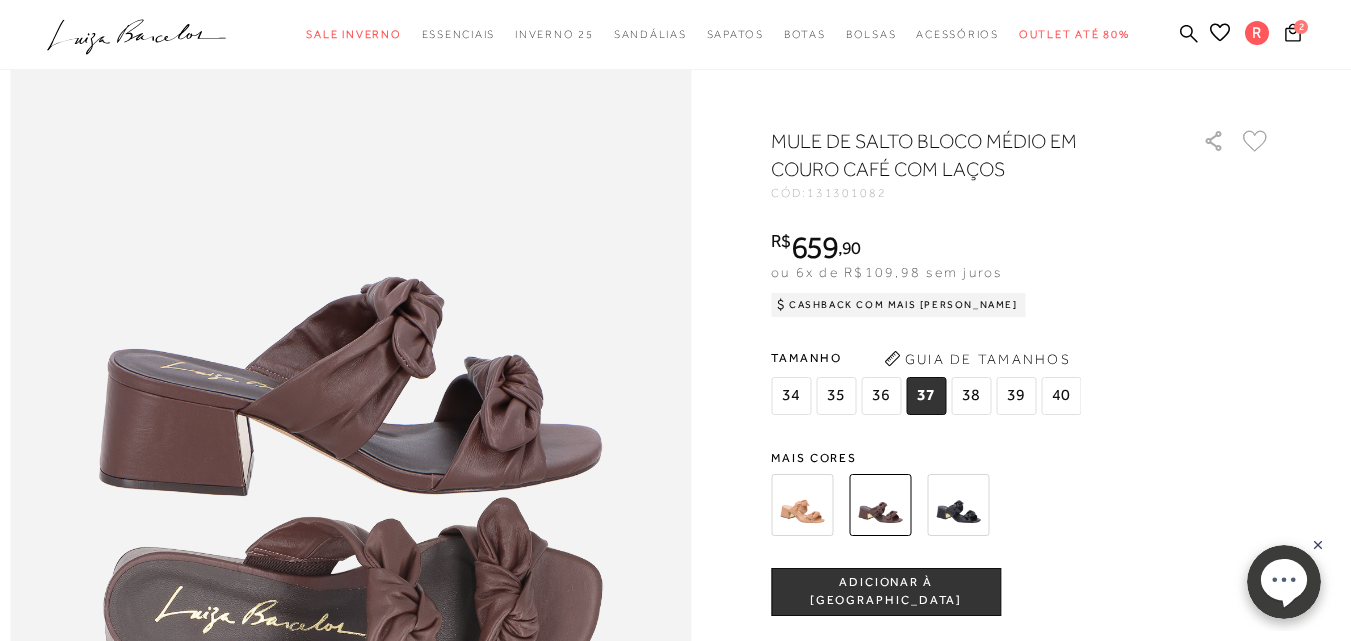 click on "ADICIONAR À [GEOGRAPHIC_DATA]" at bounding box center [886, 591] 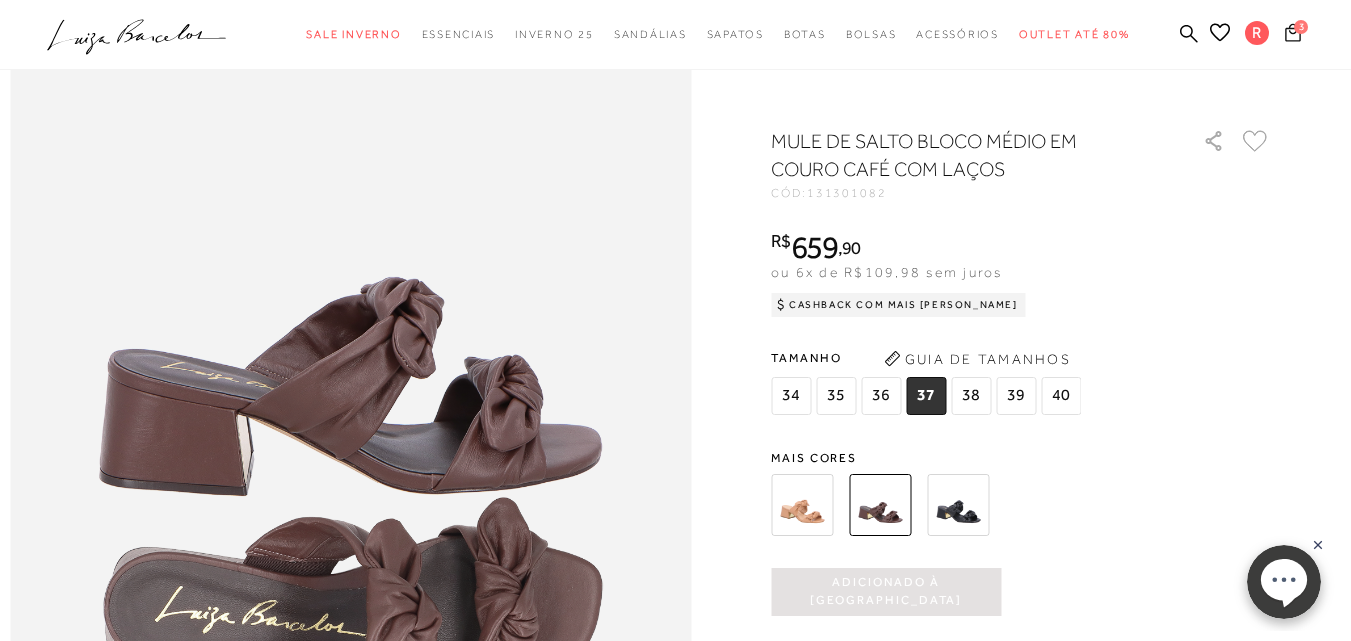 scroll, scrollTop: 0, scrollLeft: 0, axis: both 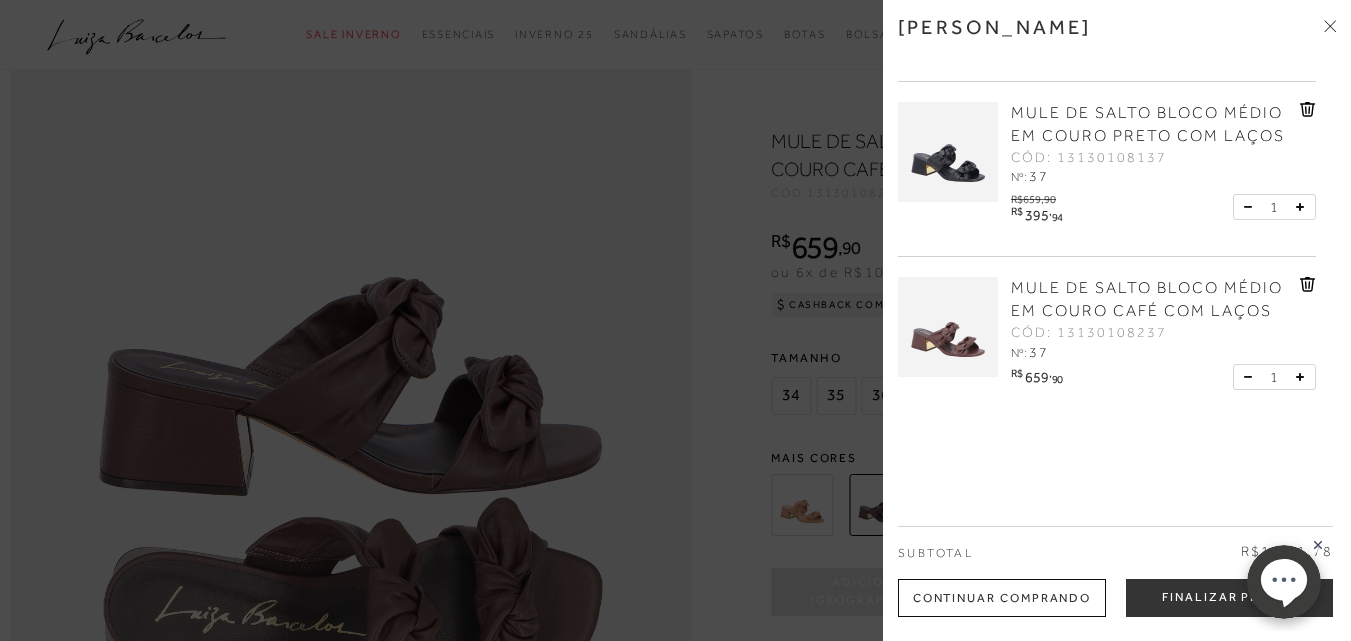 click on "MULE DE SALTO BLOCO MÉDIO EM COURO PRETO COM LAÇOS
CÓD: 13130108137
Nº:
37
R$659,90 R$ 395" at bounding box center (1107, 170) 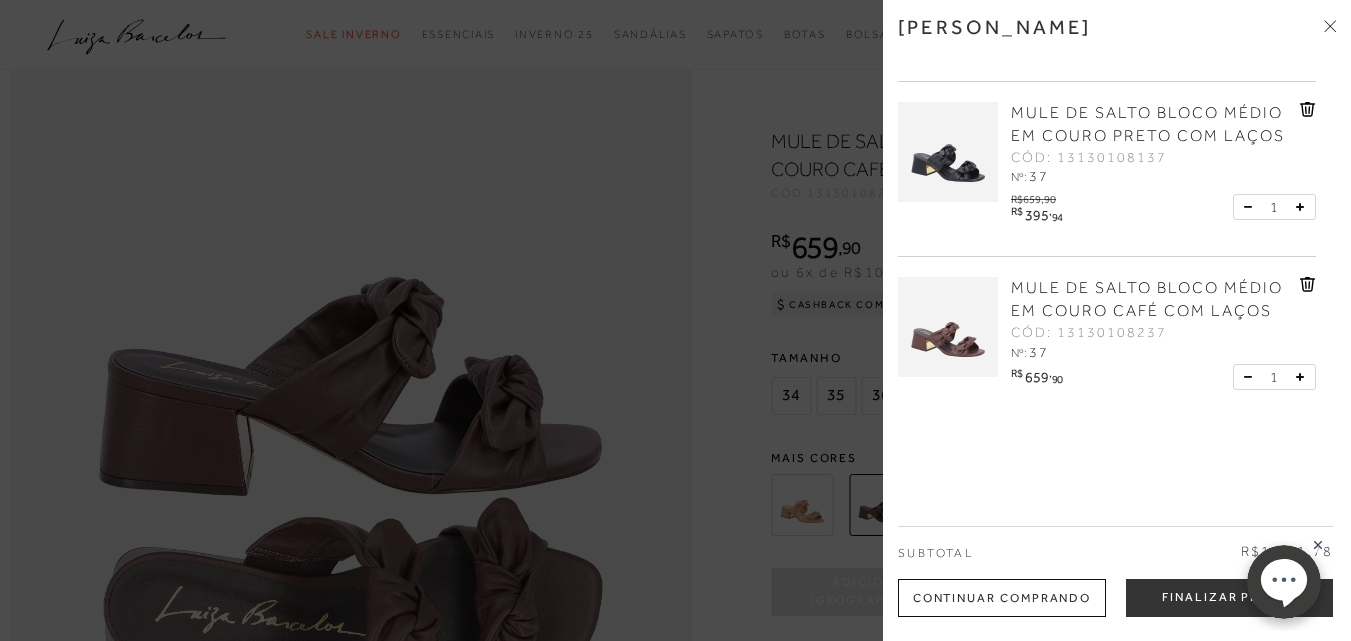 click at bounding box center (675, 320) 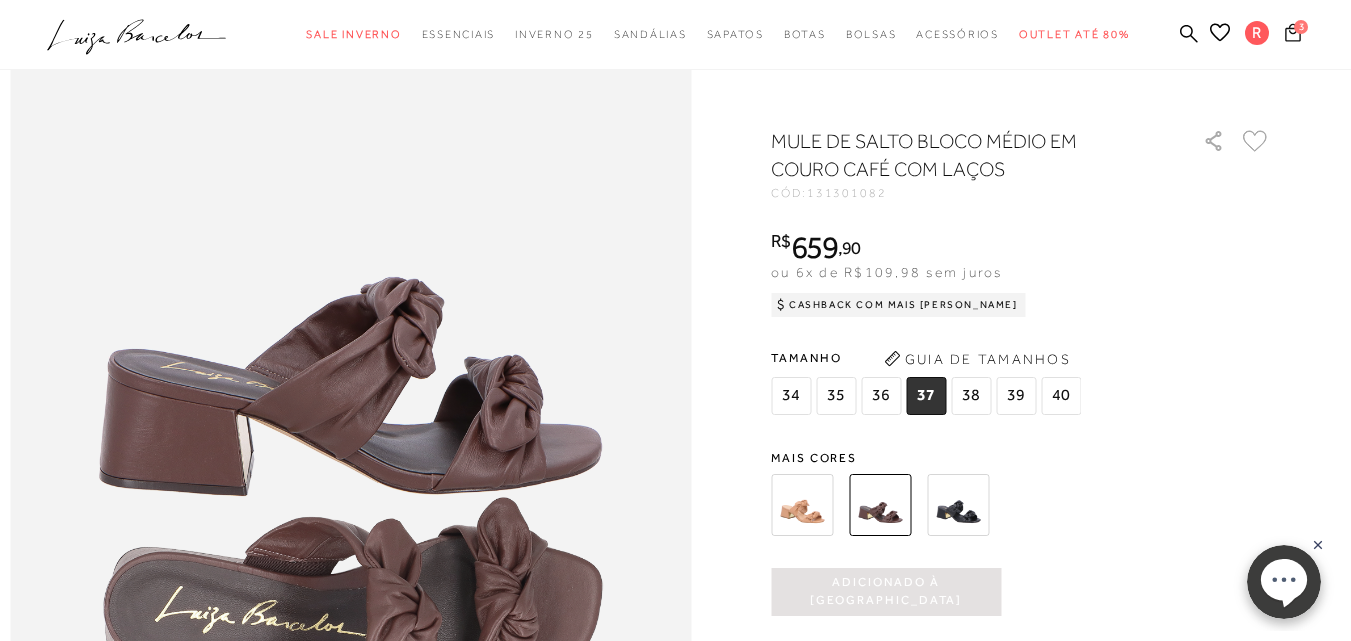 click on "3" at bounding box center (1301, 26) 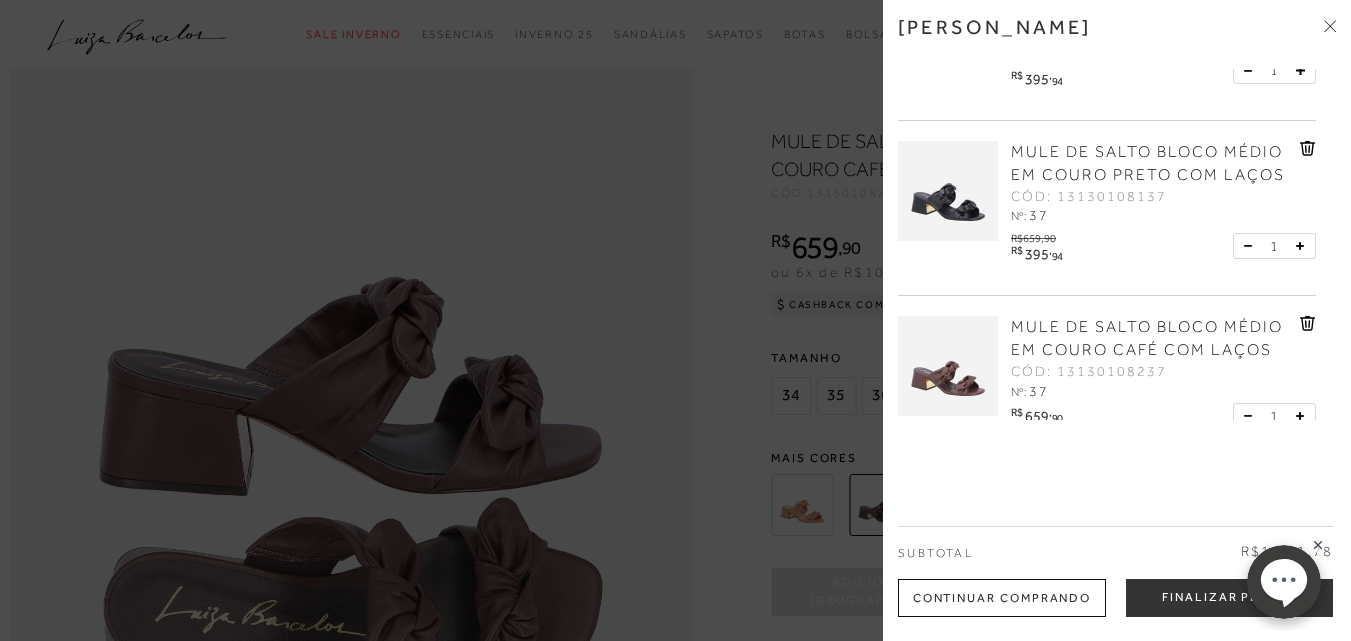 scroll, scrollTop: 186, scrollLeft: 0, axis: vertical 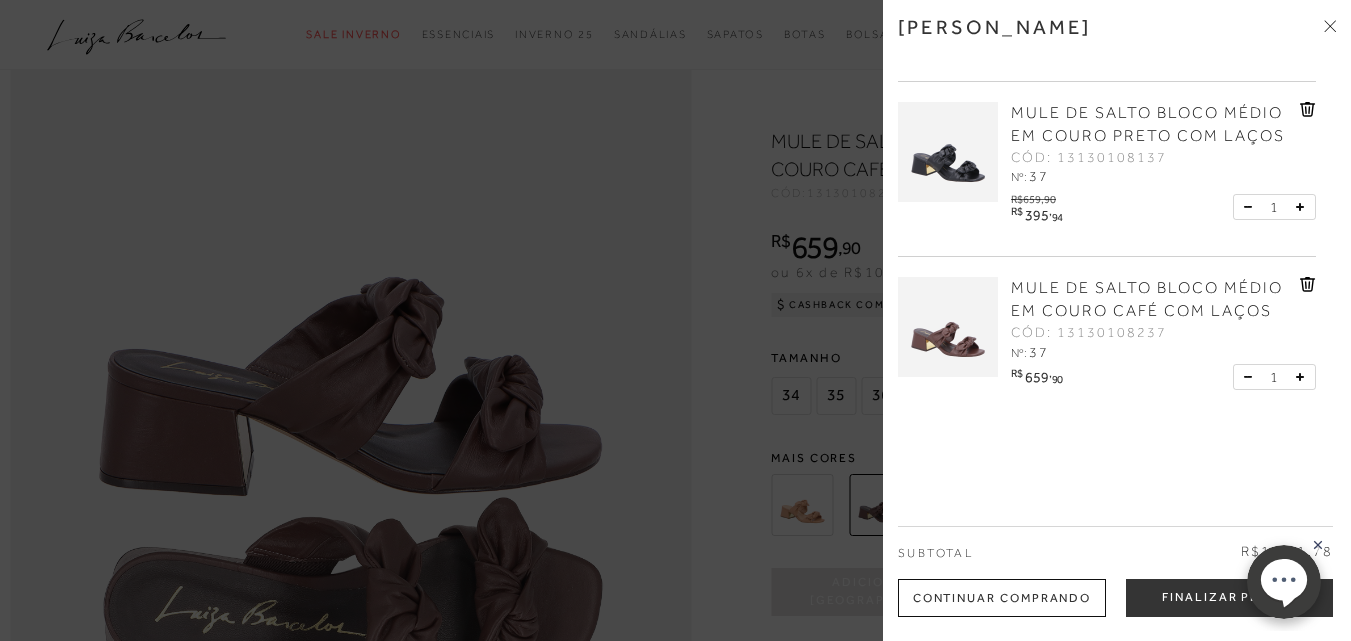 click 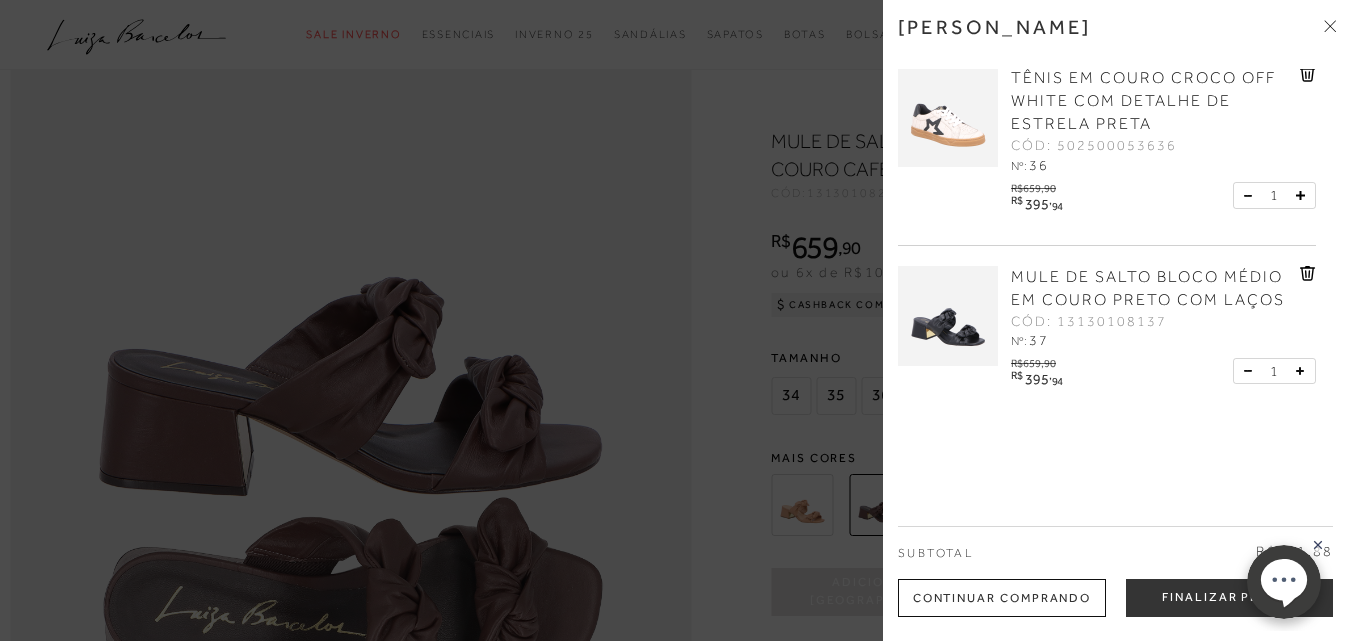 scroll, scrollTop: 1400, scrollLeft: 0, axis: vertical 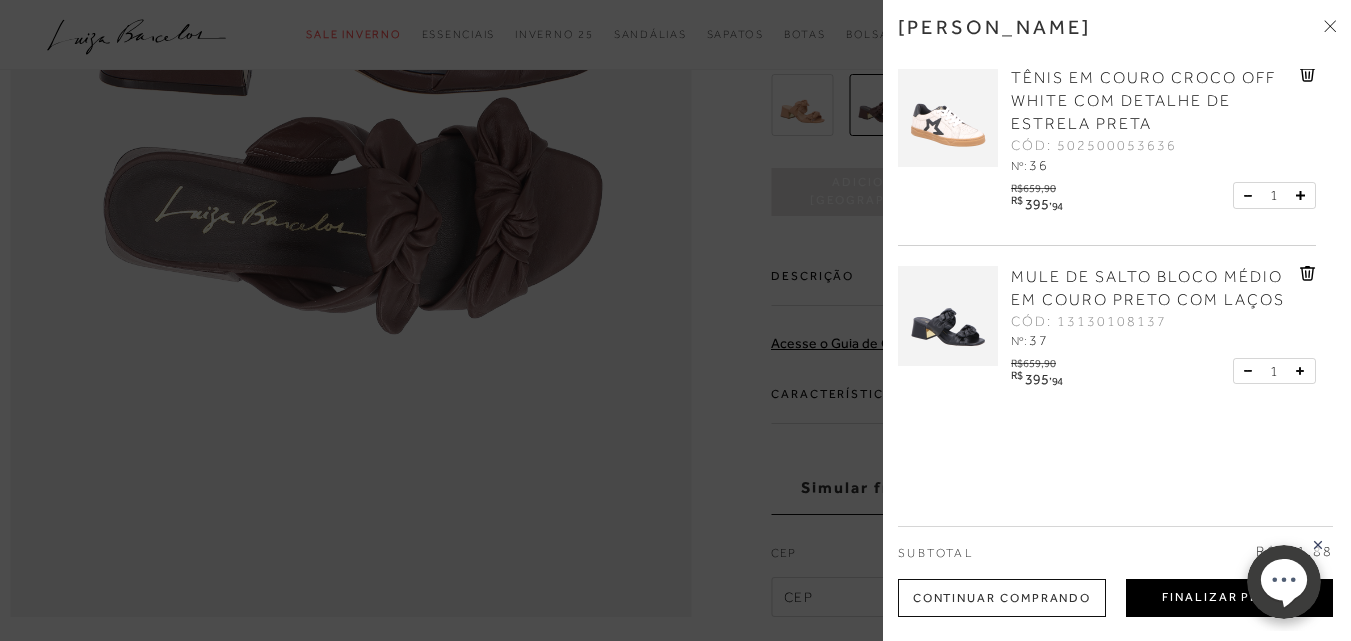 click on "Finalizar Pedido" at bounding box center (1229, 598) 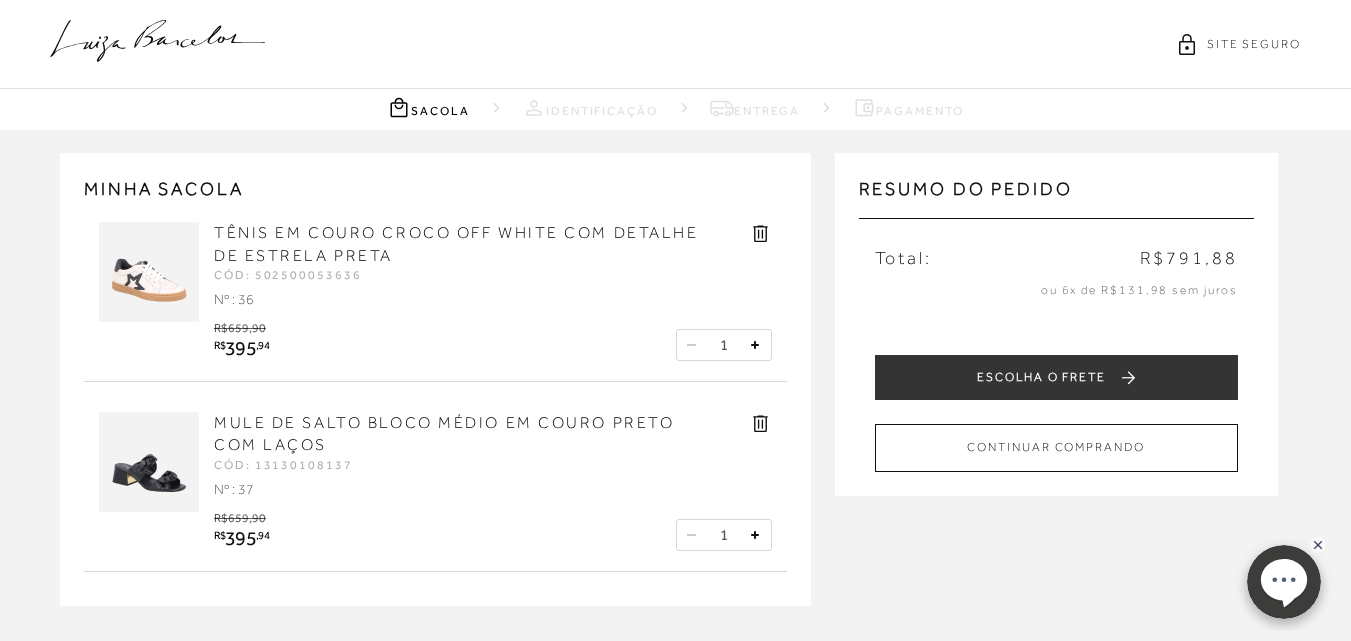 scroll, scrollTop: 0, scrollLeft: 0, axis: both 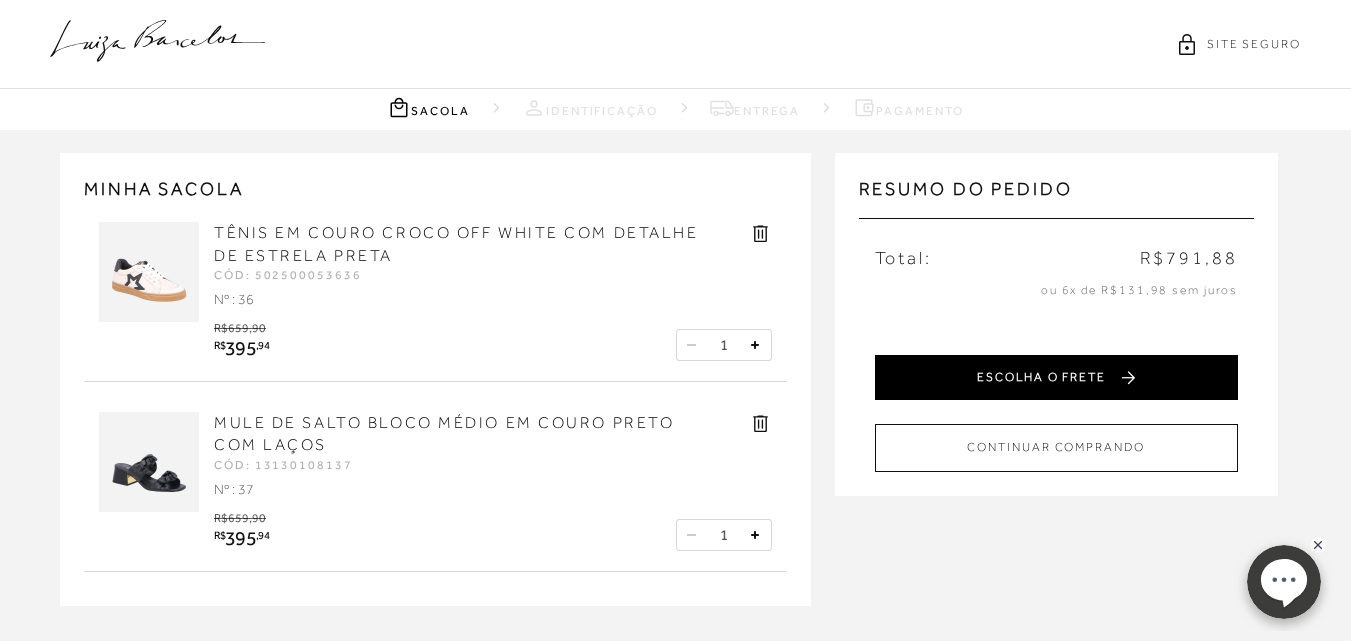 click on "ESCOLHA O FRETE" at bounding box center [1056, 377] 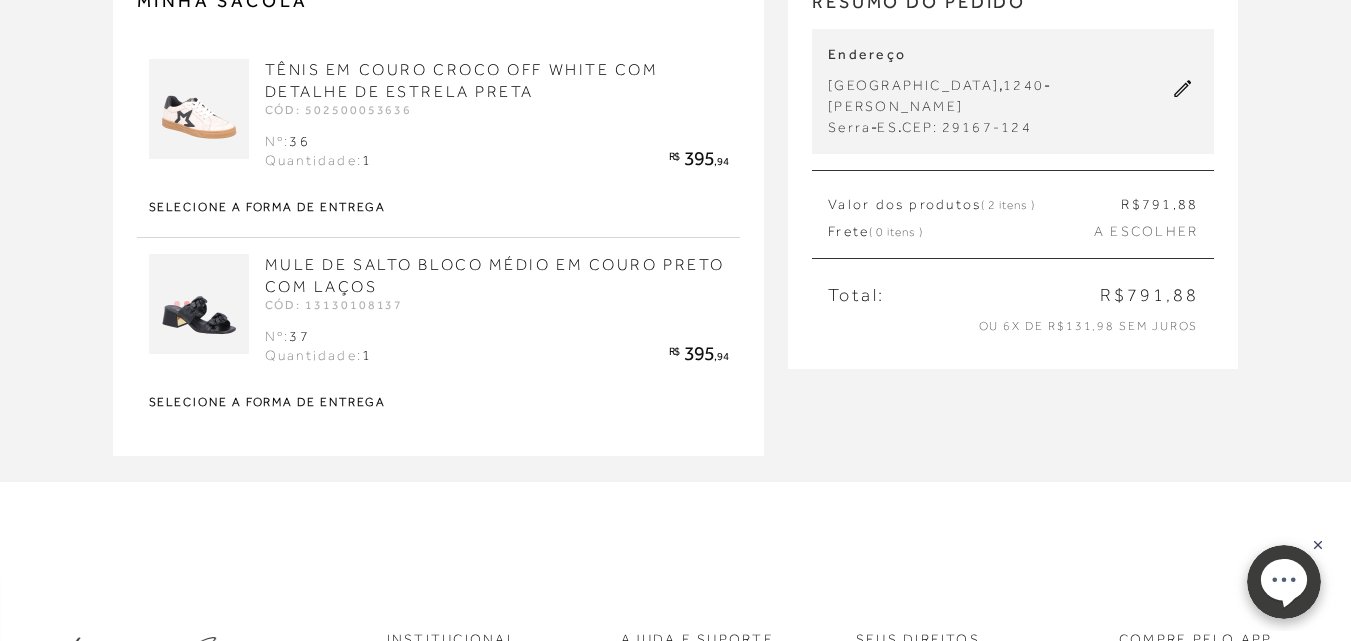 scroll, scrollTop: 200, scrollLeft: 0, axis: vertical 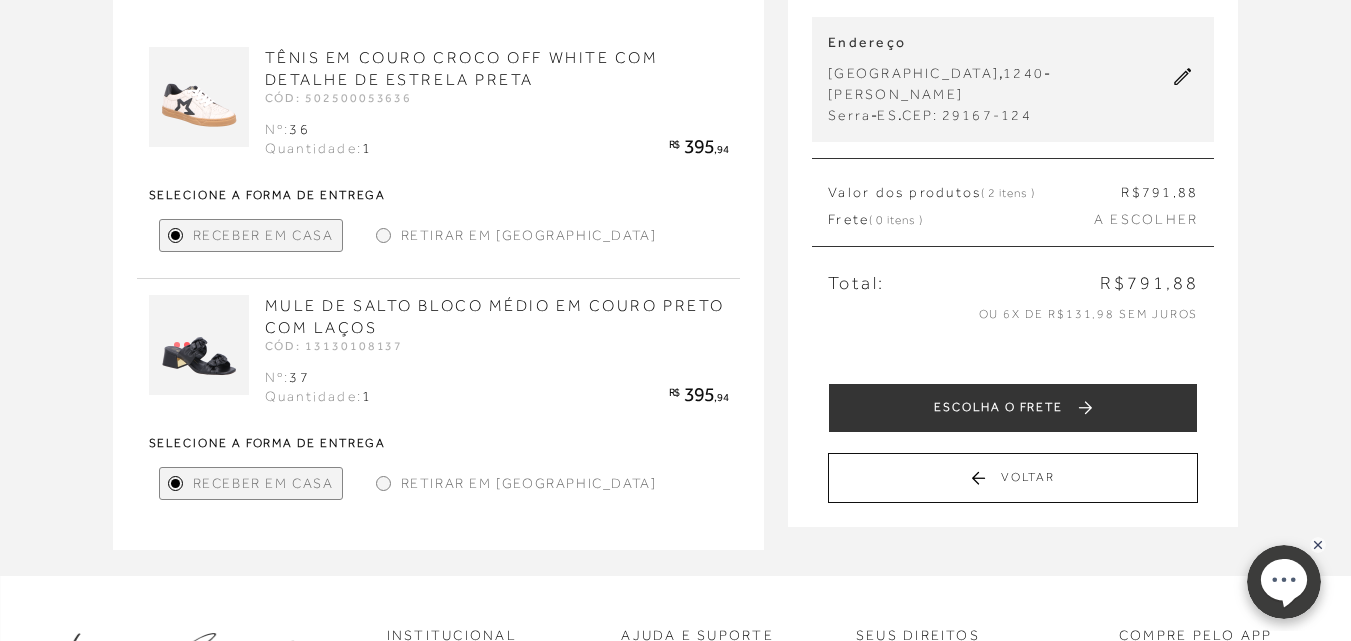 click at bounding box center [383, 483] 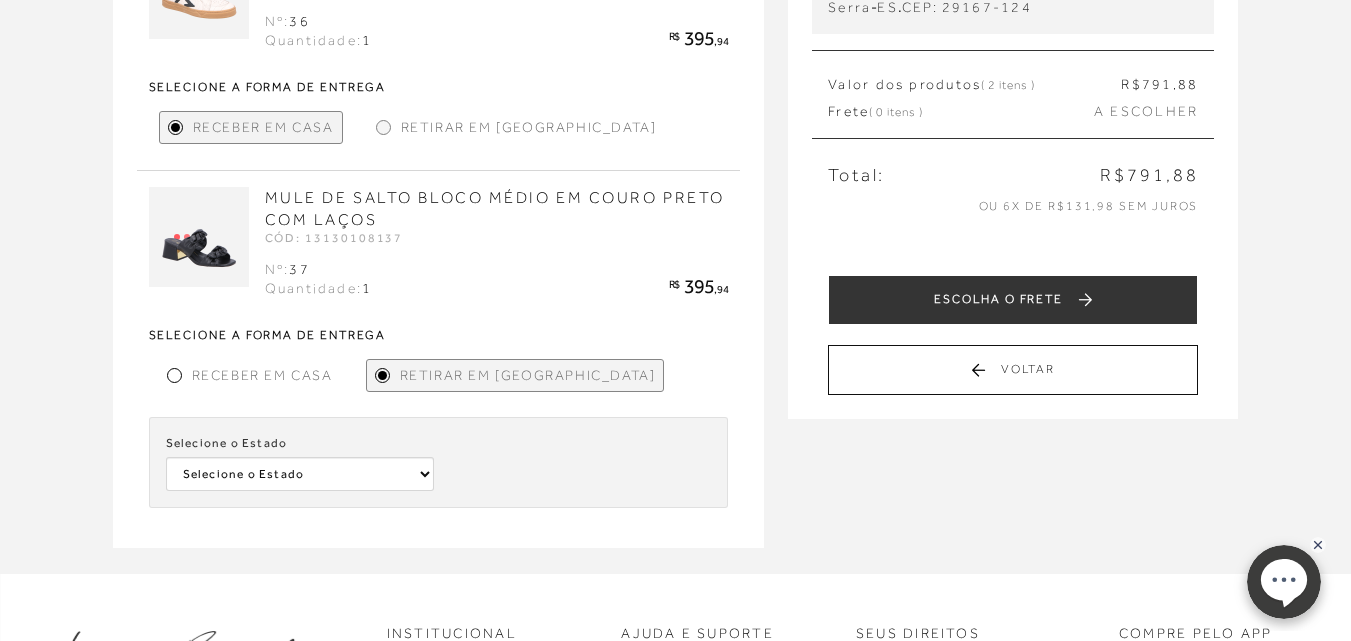 scroll, scrollTop: 500, scrollLeft: 0, axis: vertical 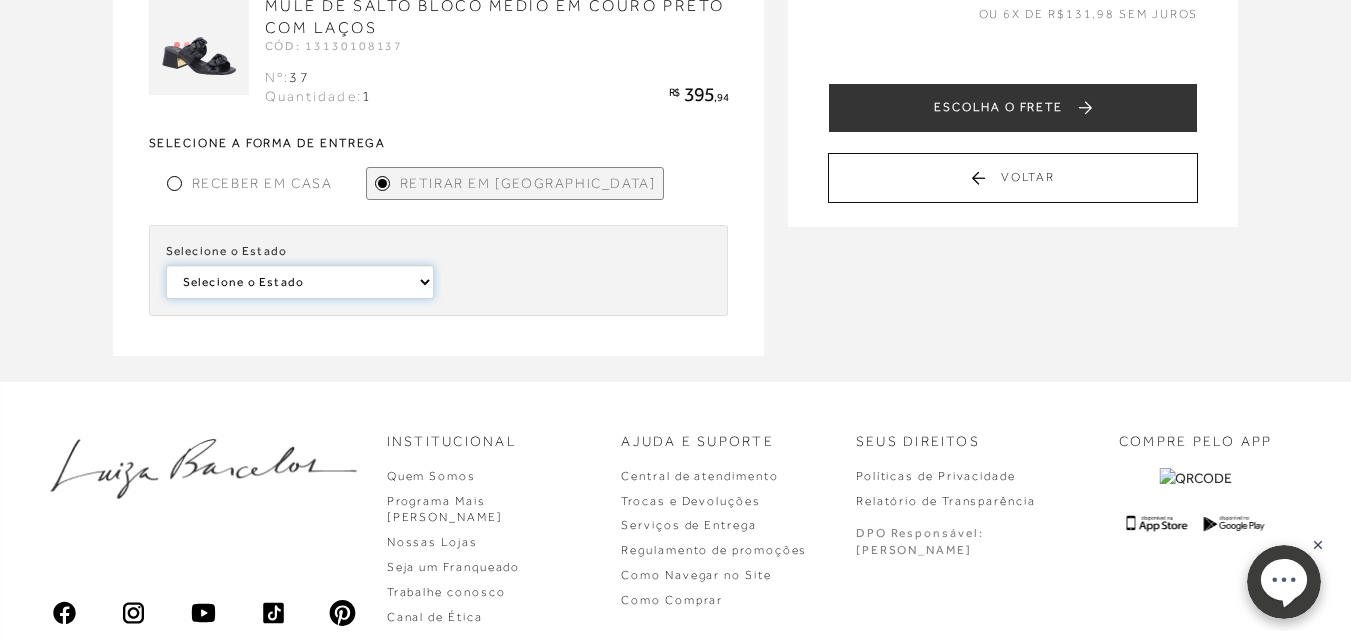 click on "Selecione o [GEOGRAPHIC_DATA]" at bounding box center (0, 0) 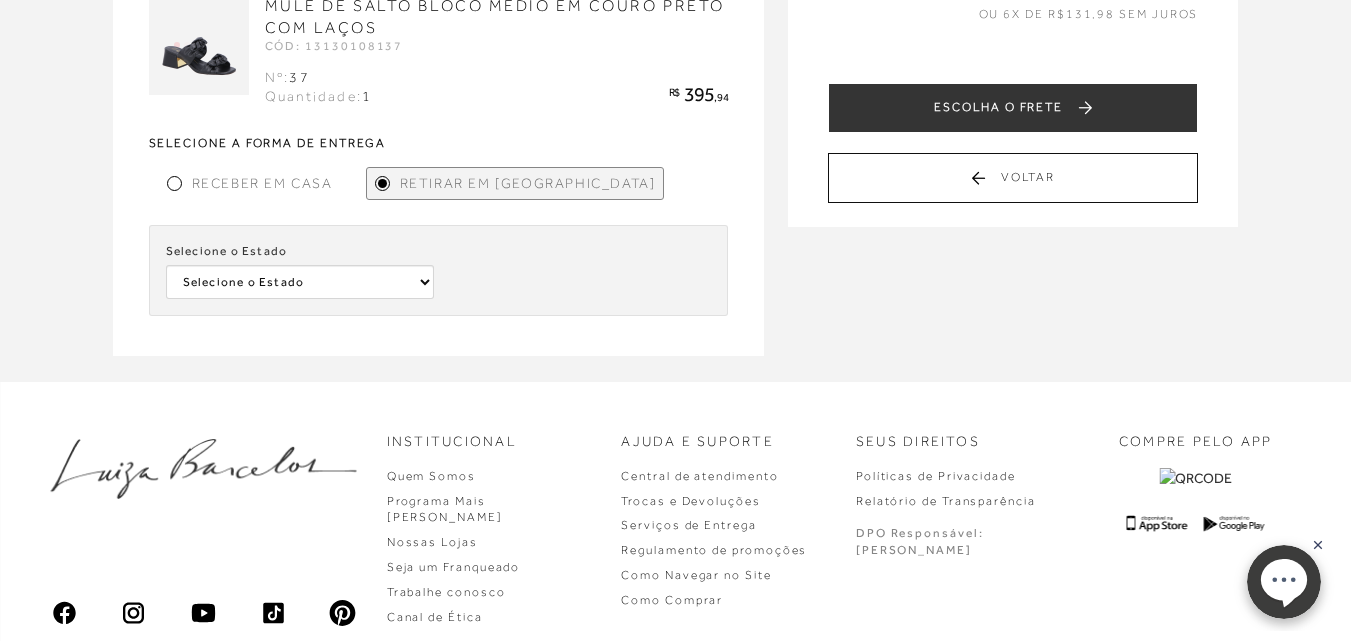click on "Receber em Casa" at bounding box center [262, 183] 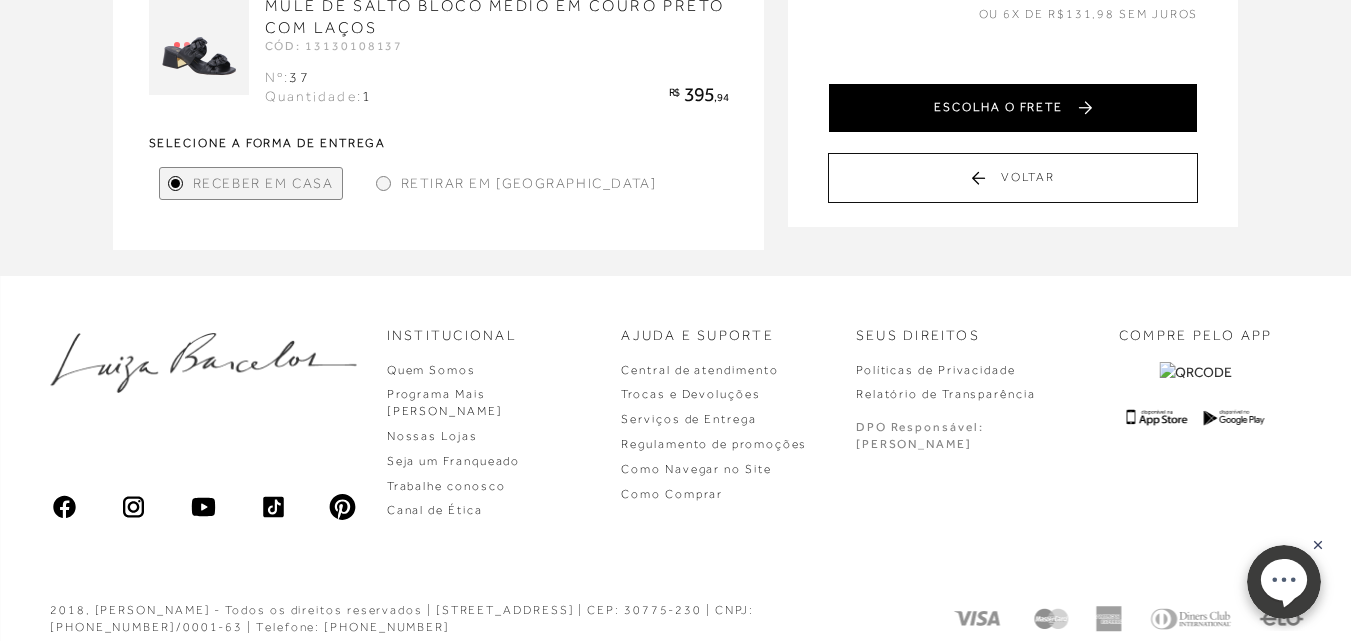 click on "ESCOLHA O FRETE" at bounding box center (1013, 108) 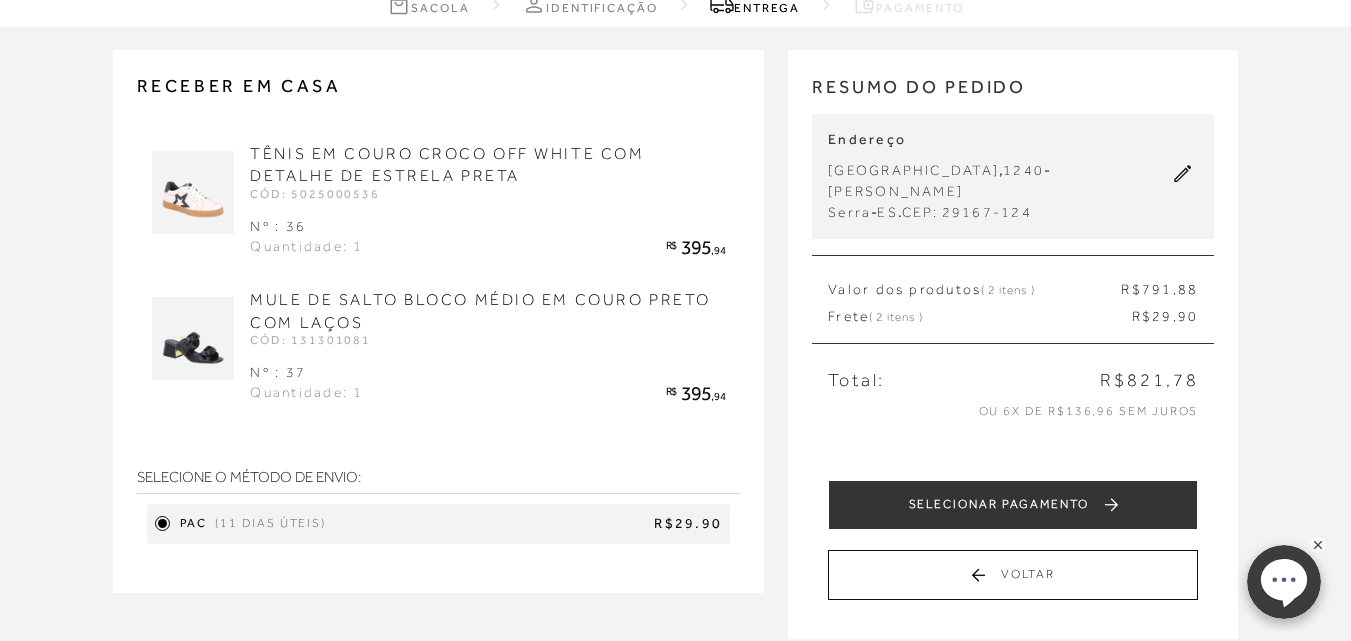 scroll, scrollTop: 102, scrollLeft: 0, axis: vertical 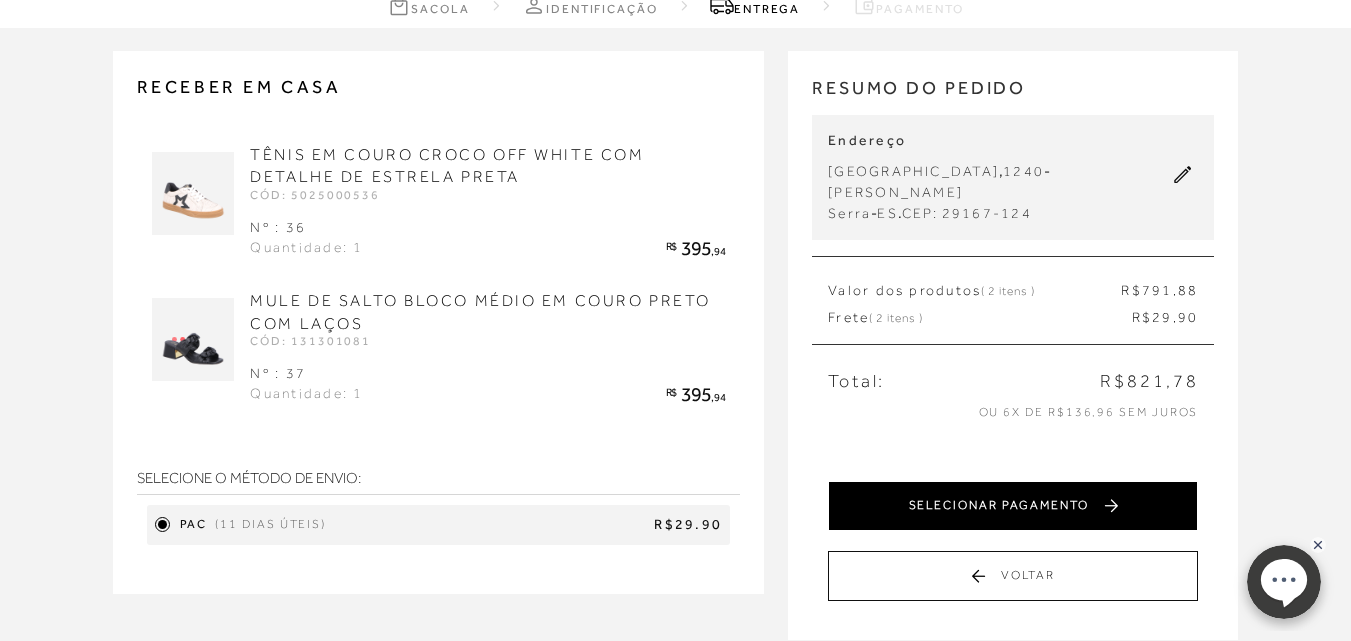 click on "SELECIONAR PAGAMENTO" at bounding box center [1013, 506] 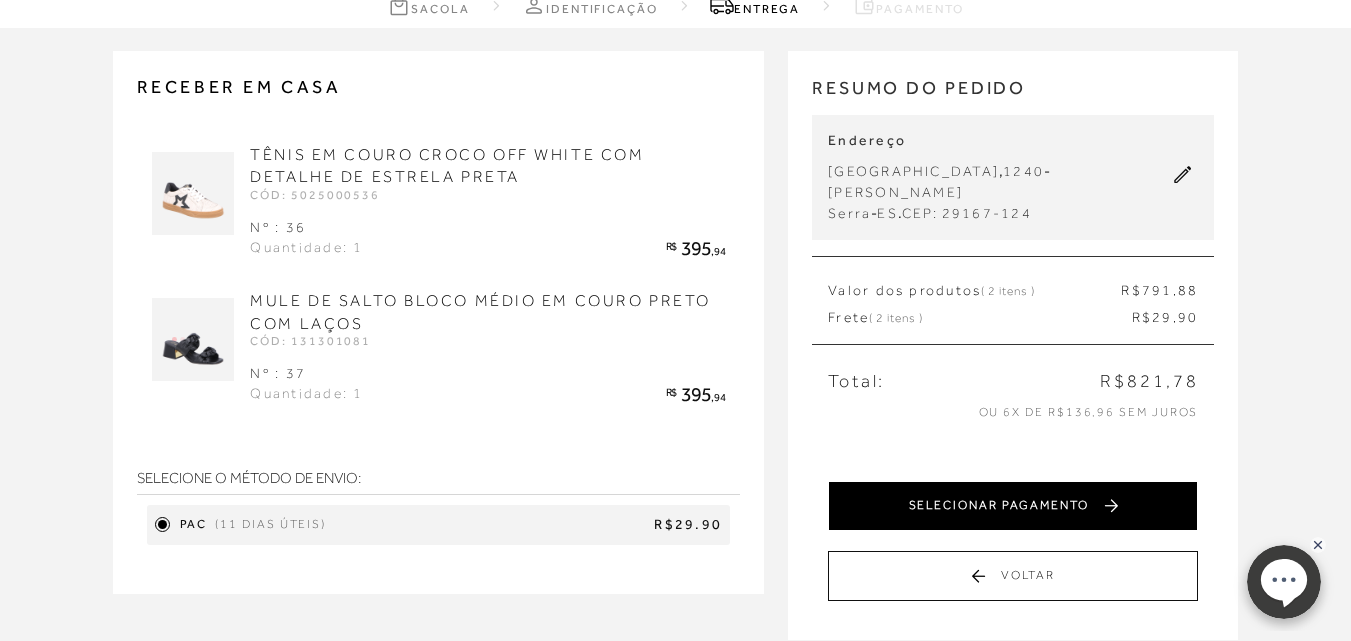 scroll, scrollTop: 0, scrollLeft: 0, axis: both 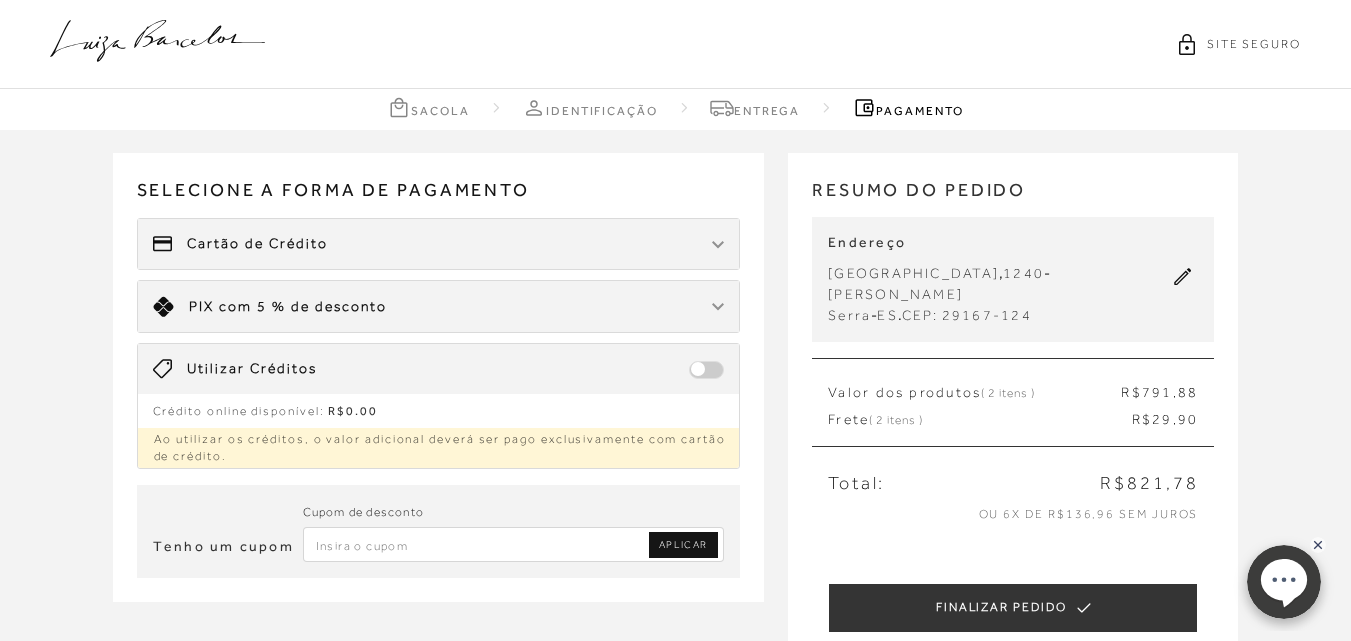 click on "Cartão de Crédito" at bounding box center (257, 244) 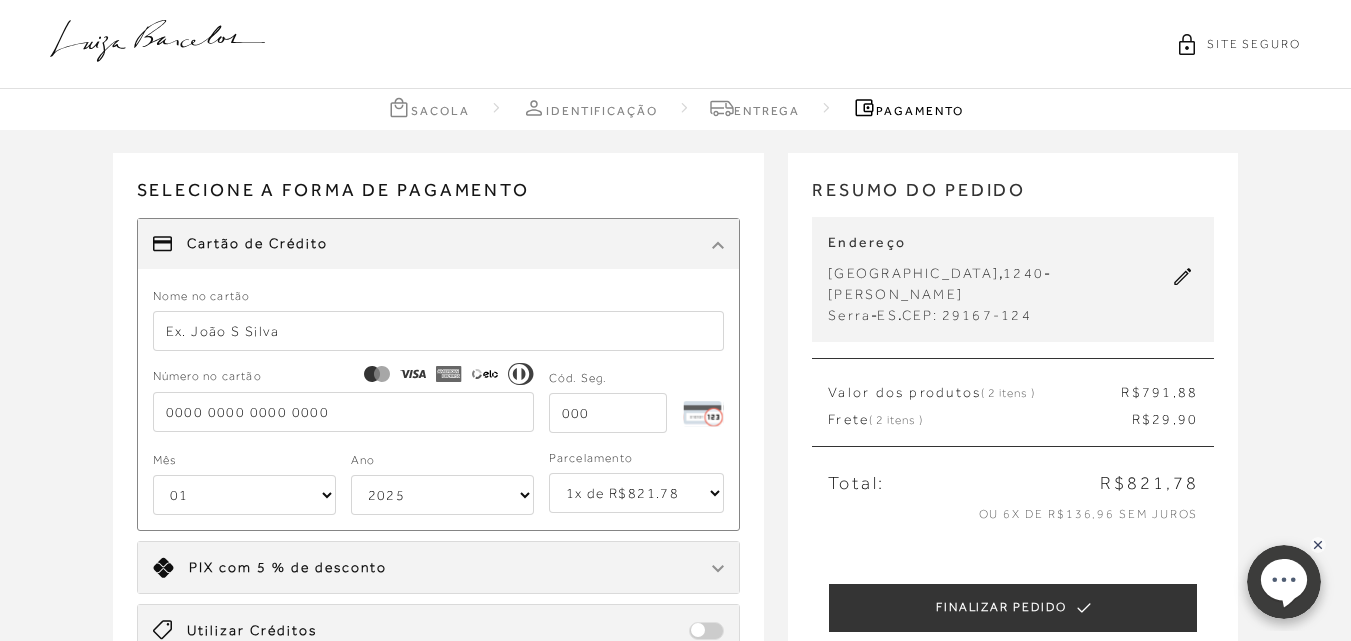 click on "1x de R$821.78 2x de R$410.89 sem juros 3x de R$273.93 sem juros 4x de R$205.45 sem juros 5x de R$164.36 sem juros 6x de R$136.97 sem juros" at bounding box center (637, 493) 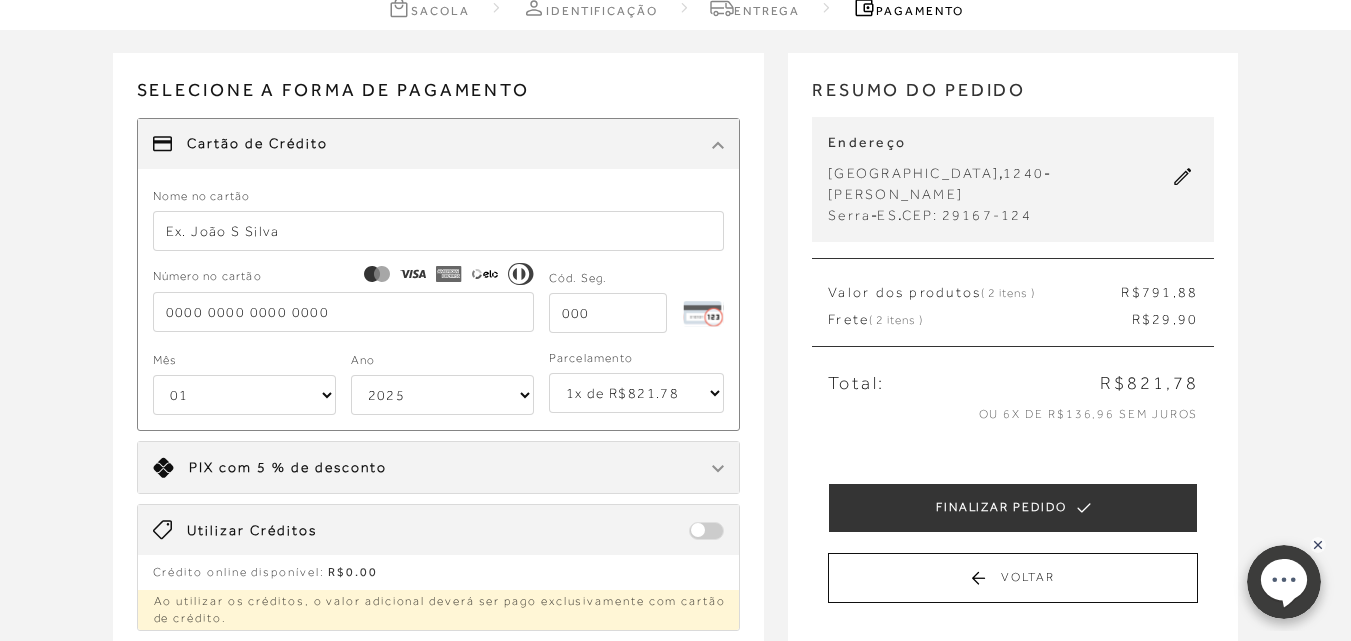 scroll, scrollTop: 0, scrollLeft: 0, axis: both 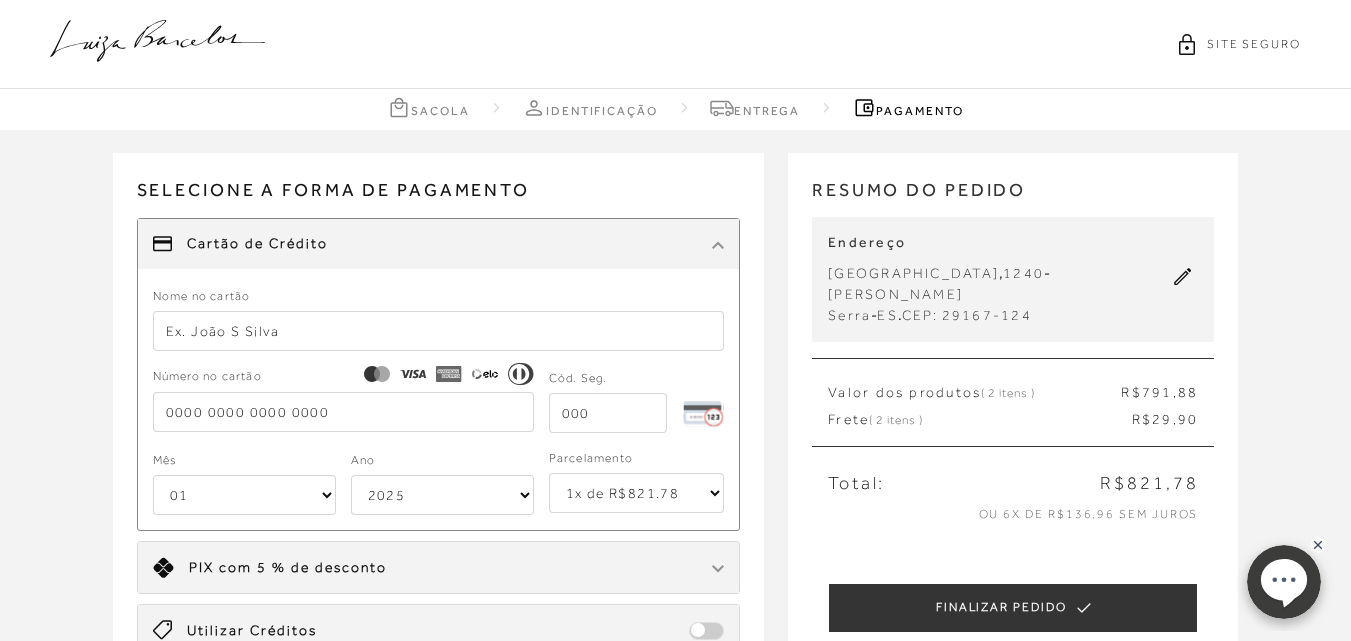 click 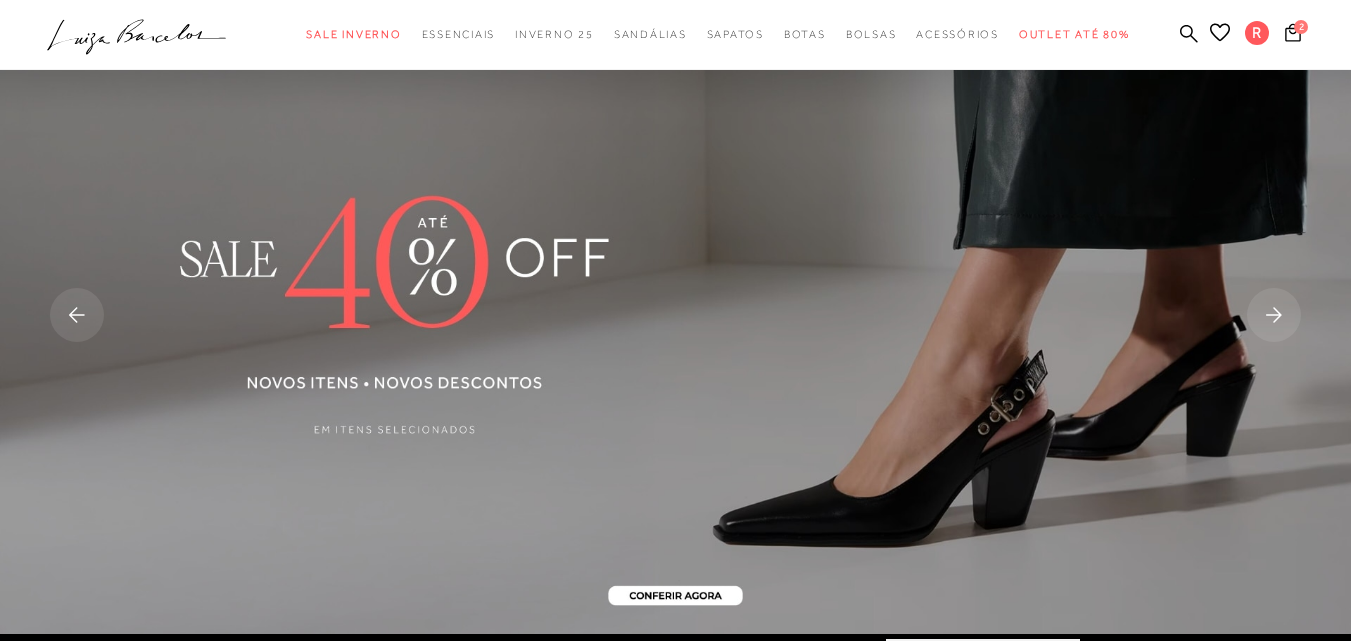 scroll, scrollTop: 200, scrollLeft: 0, axis: vertical 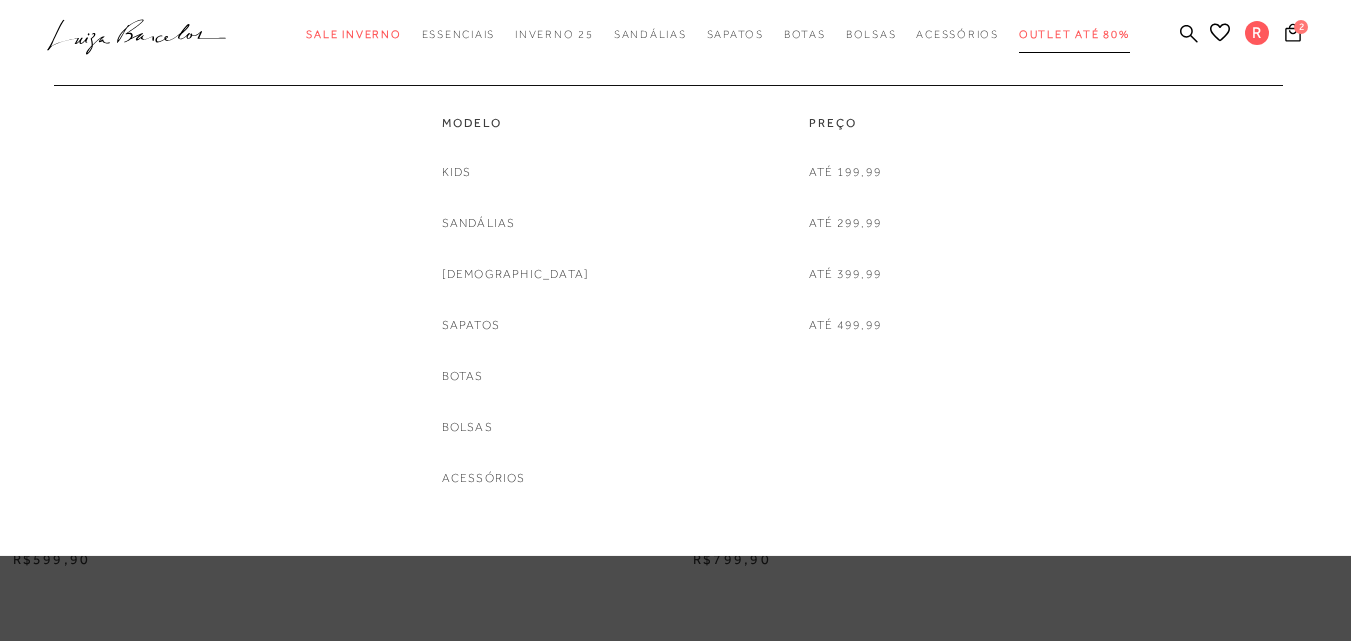drag, startPoint x: 1068, startPoint y: 40, endPoint x: 1085, endPoint y: 55, distance: 22.671568 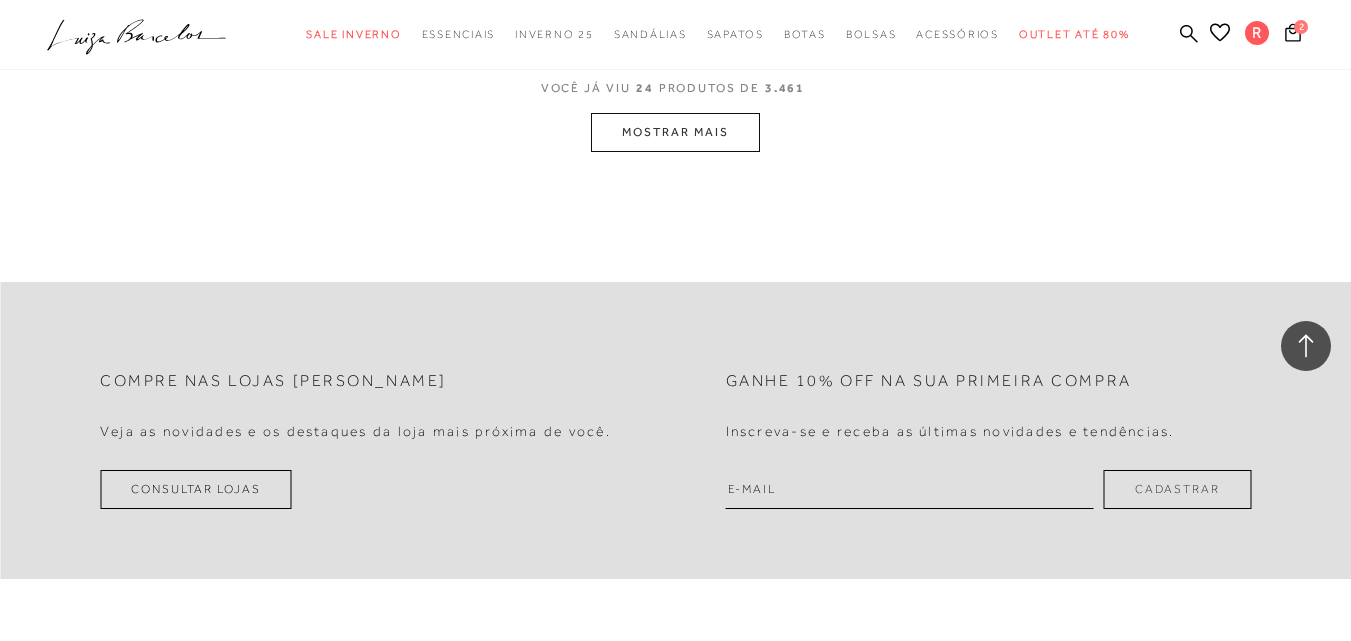 scroll, scrollTop: 4100, scrollLeft: 0, axis: vertical 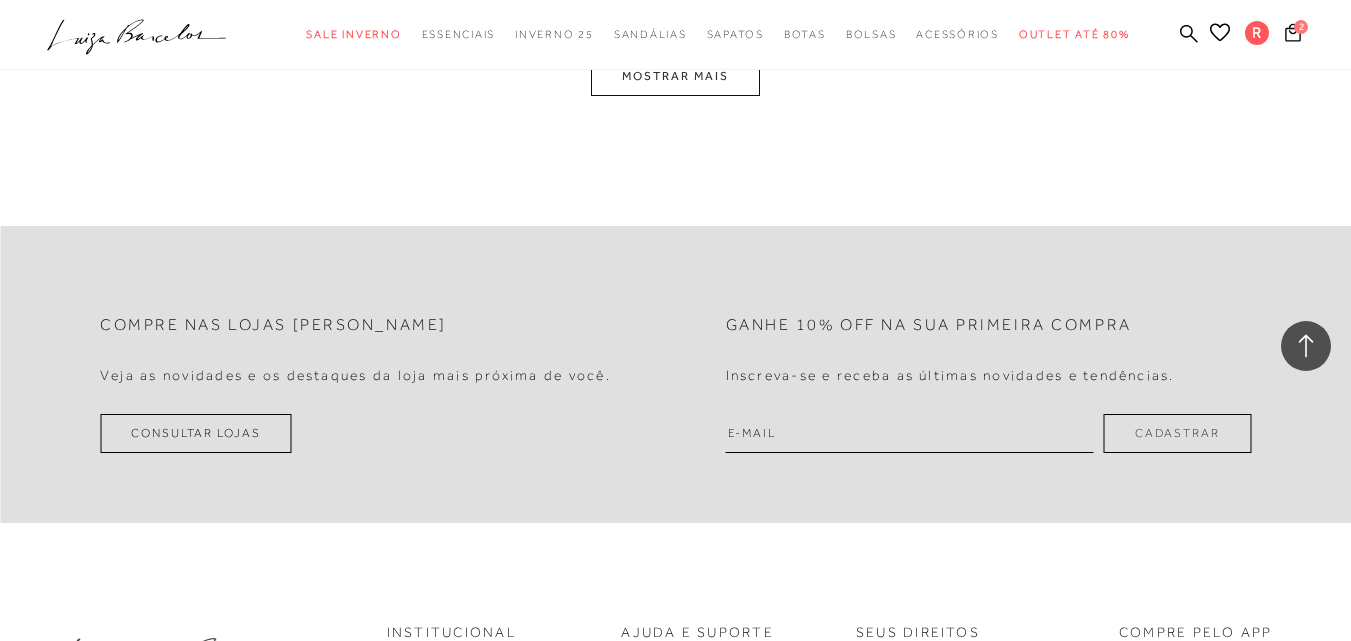 click on "MOSTRAR MAIS" at bounding box center (675, 76) 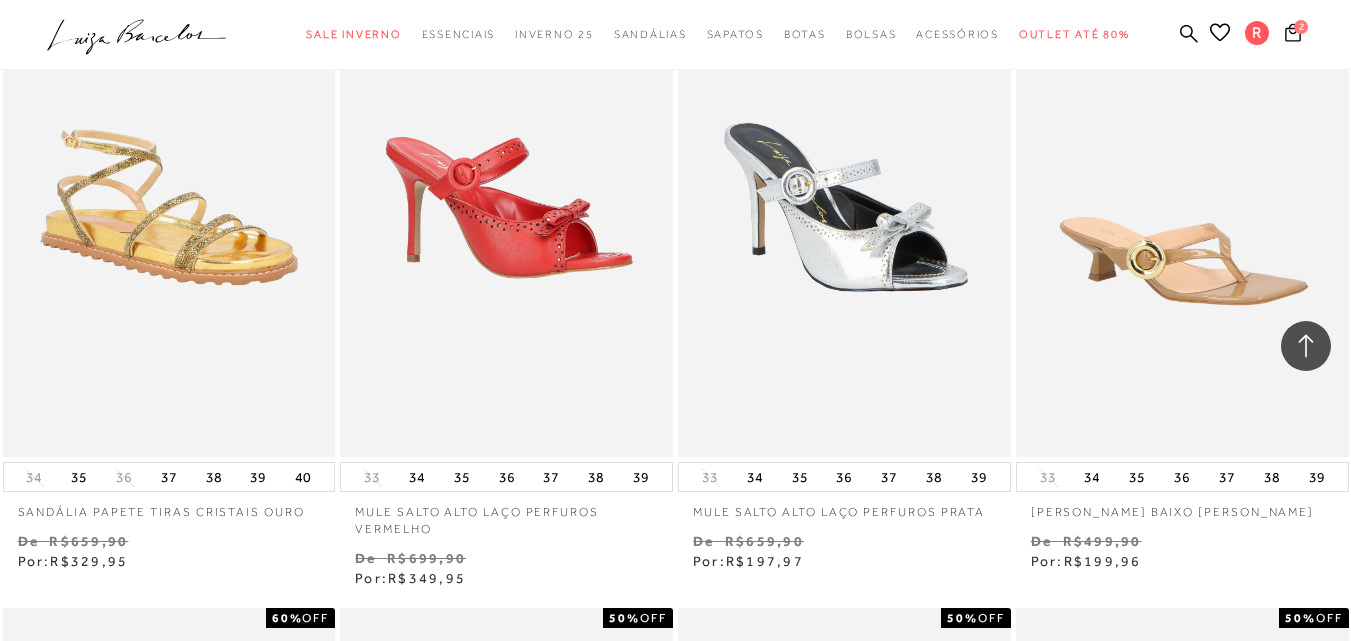 scroll, scrollTop: 8002, scrollLeft: 0, axis: vertical 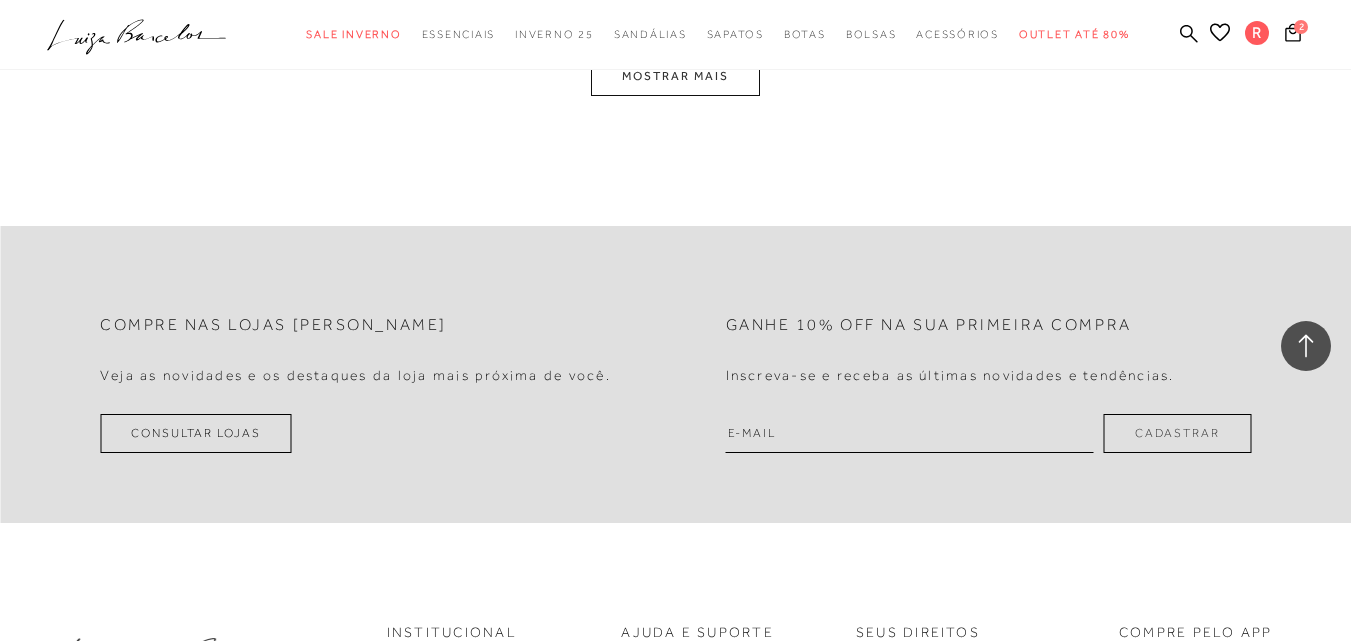 type 